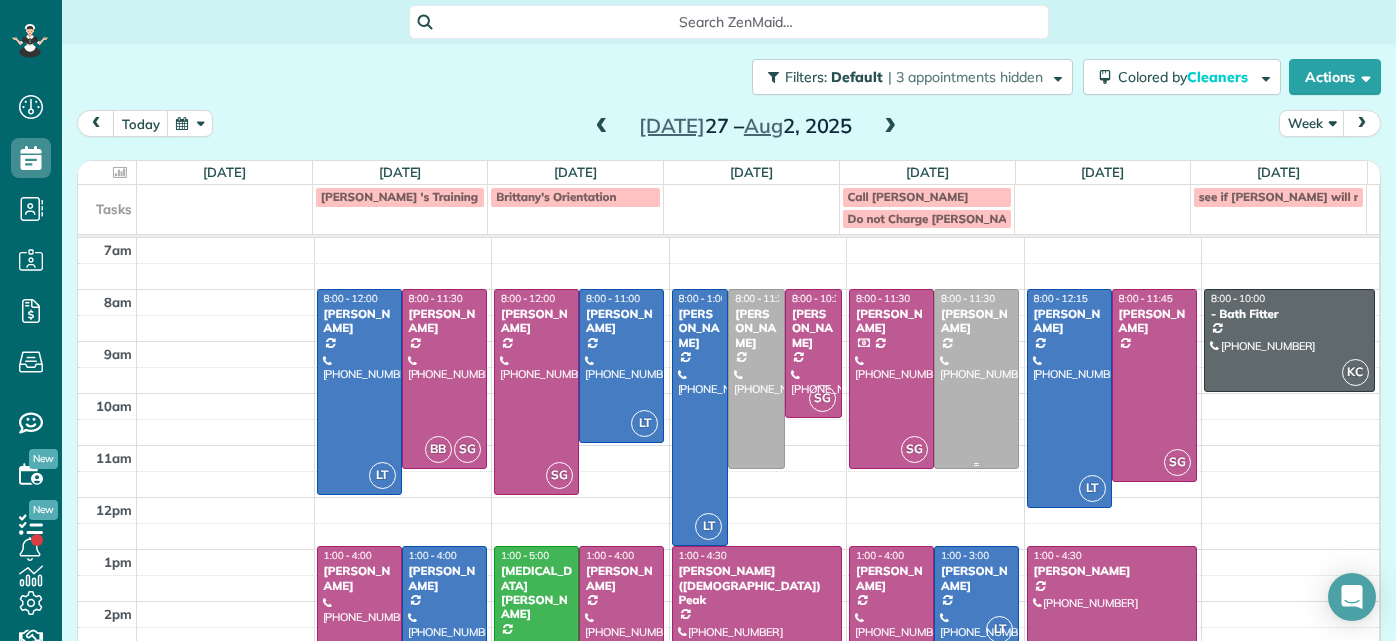 scroll, scrollTop: 0, scrollLeft: 0, axis: both 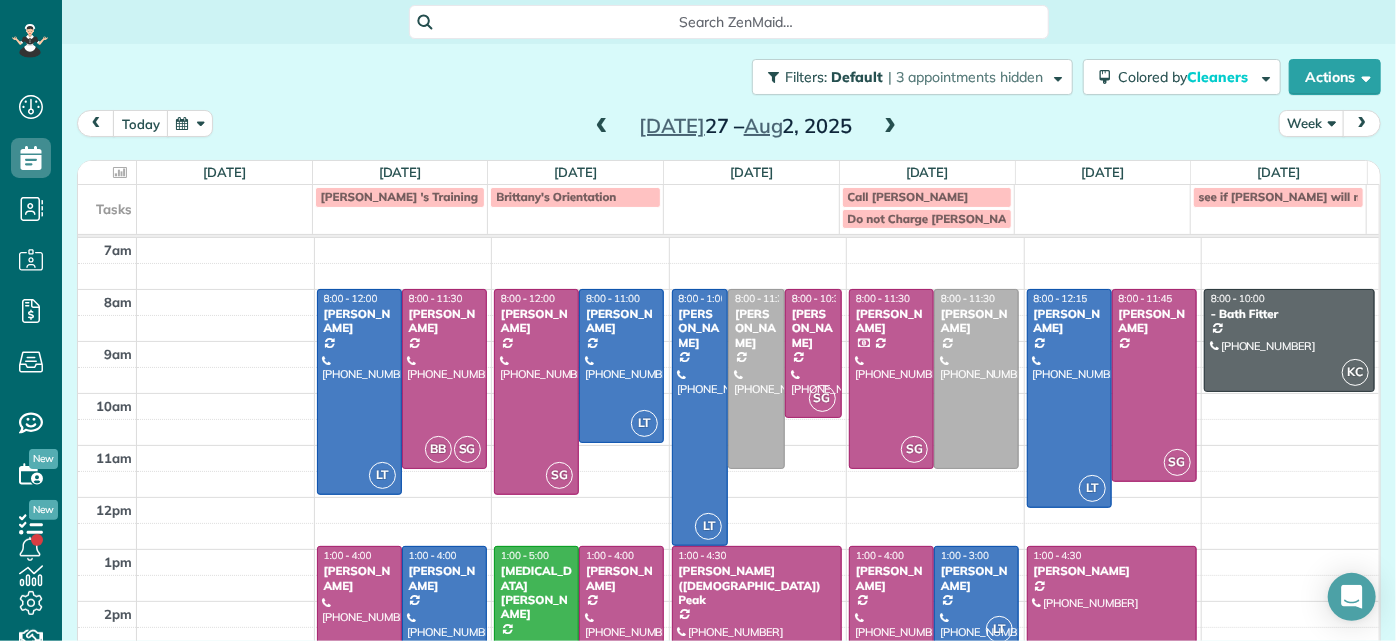 click at bounding box center (890, 127) 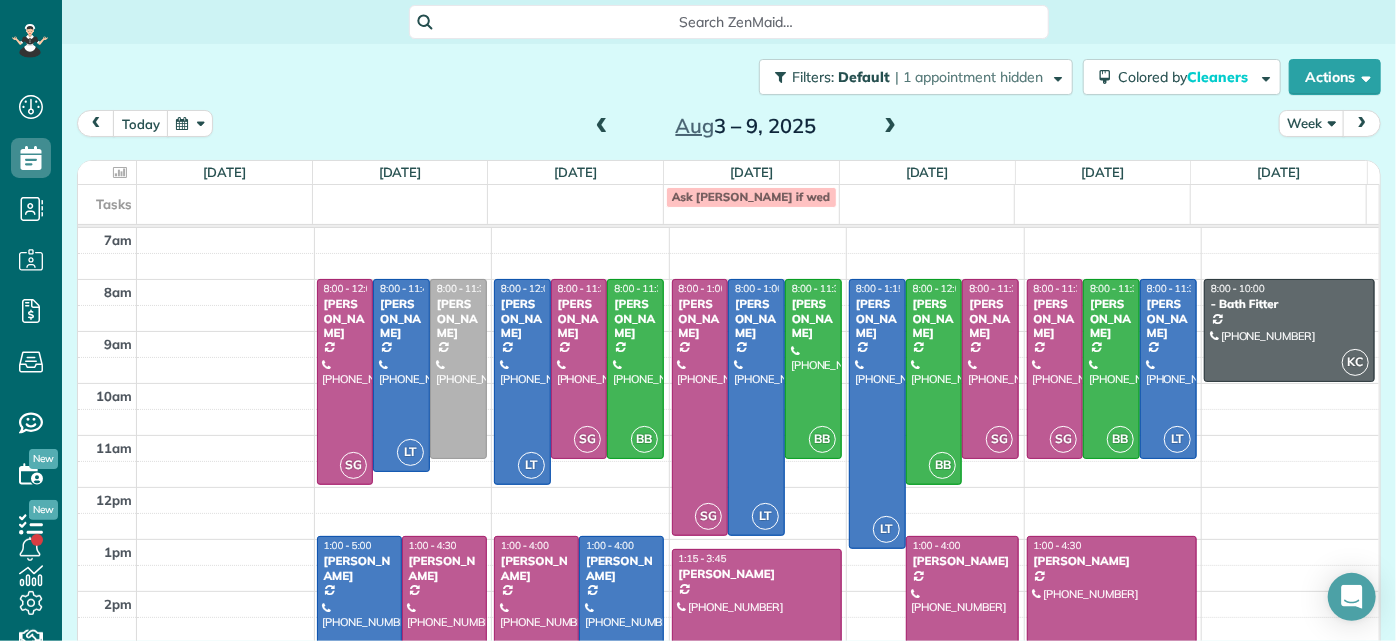 click at bounding box center [890, 127] 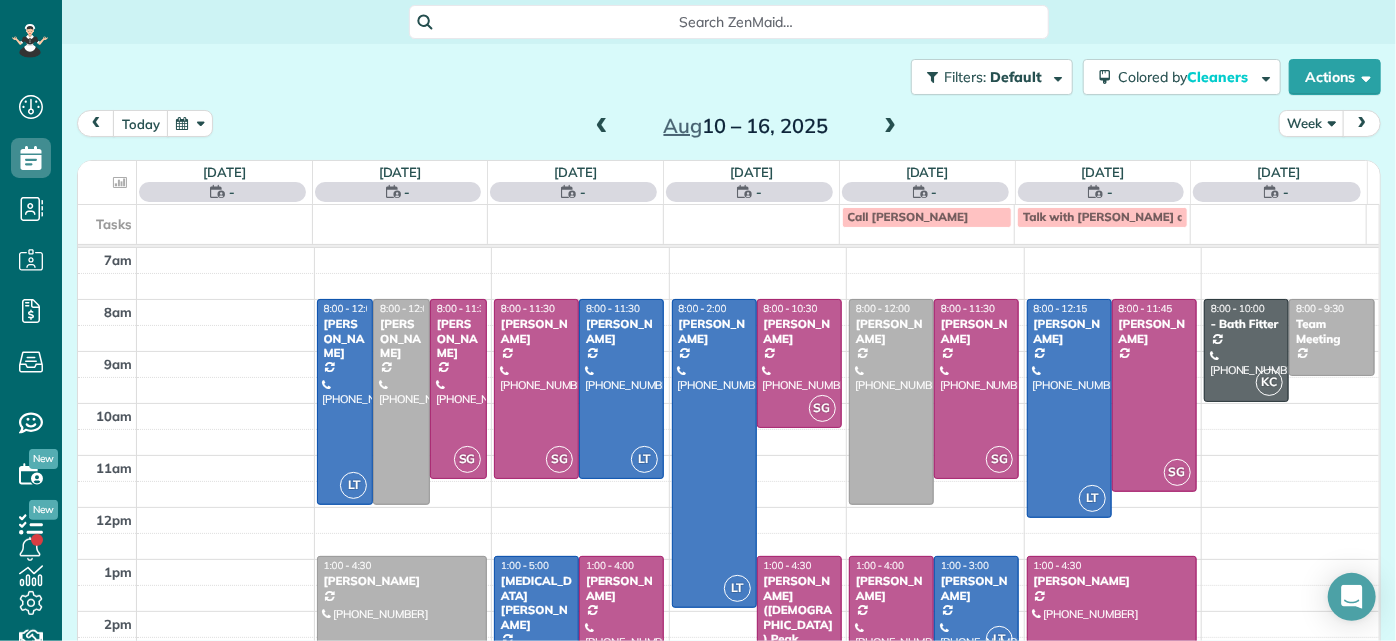 click at bounding box center (890, 127) 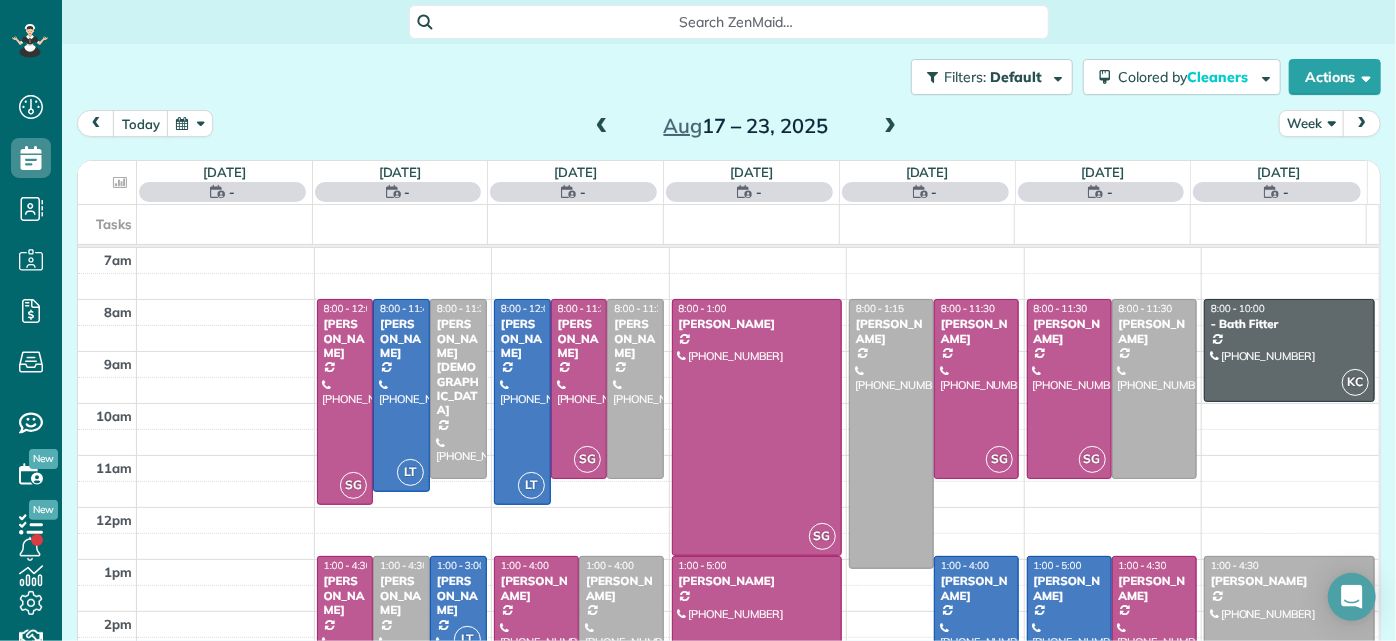 click at bounding box center (890, 127) 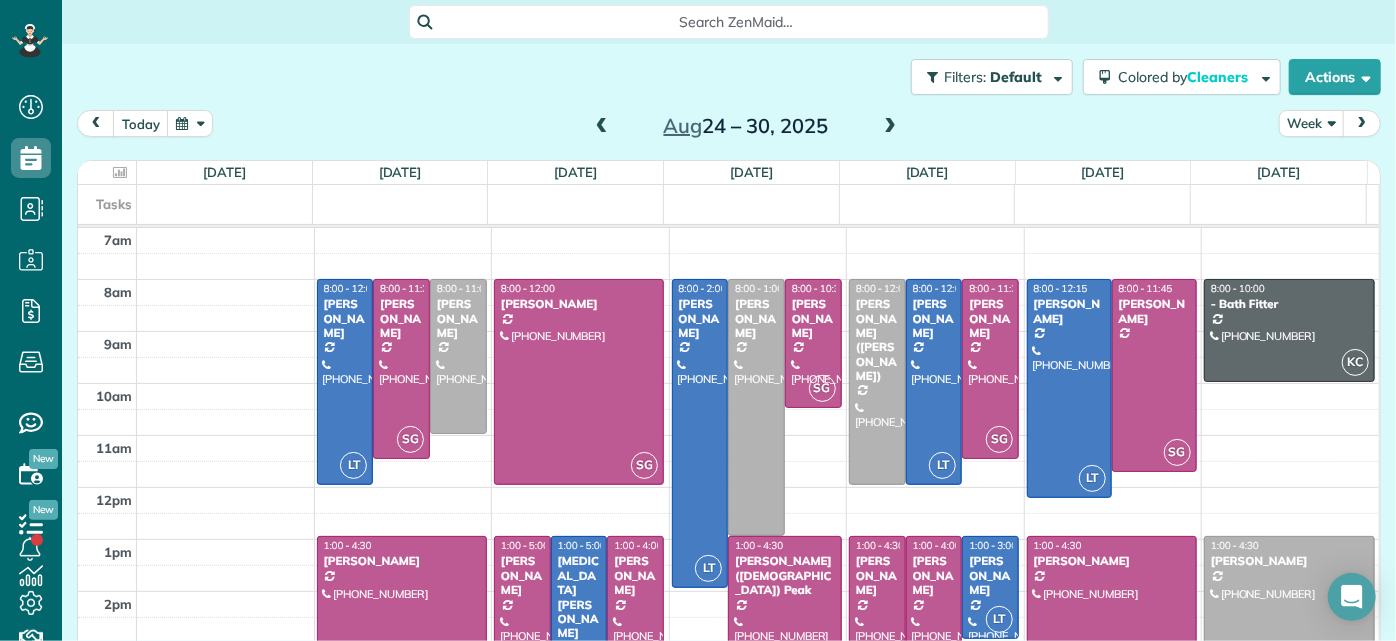 click at bounding box center (890, 127) 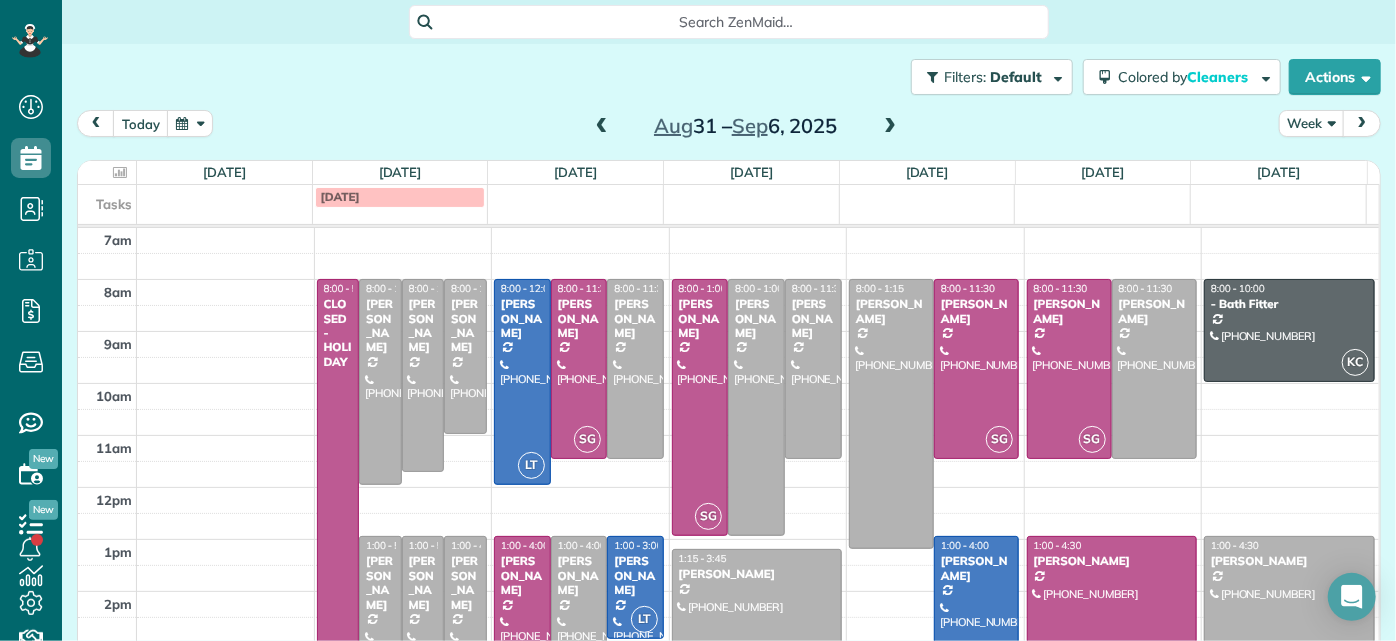 click at bounding box center [890, 127] 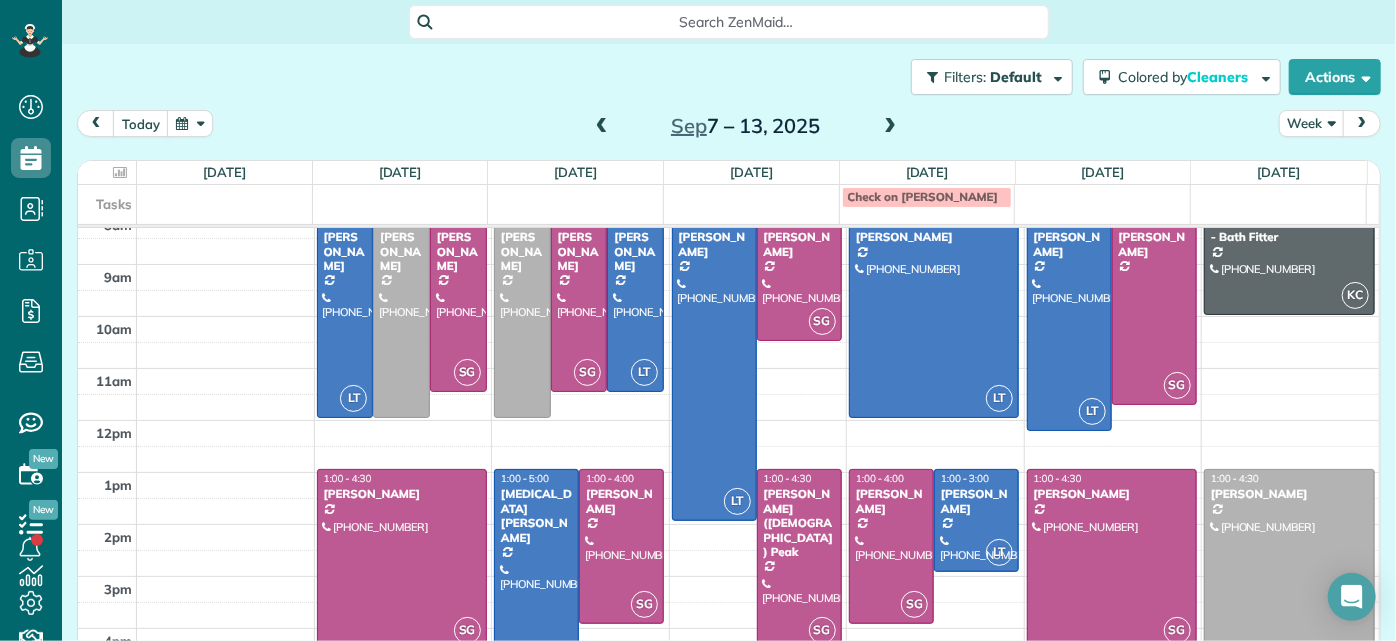 scroll, scrollTop: 0, scrollLeft: 0, axis: both 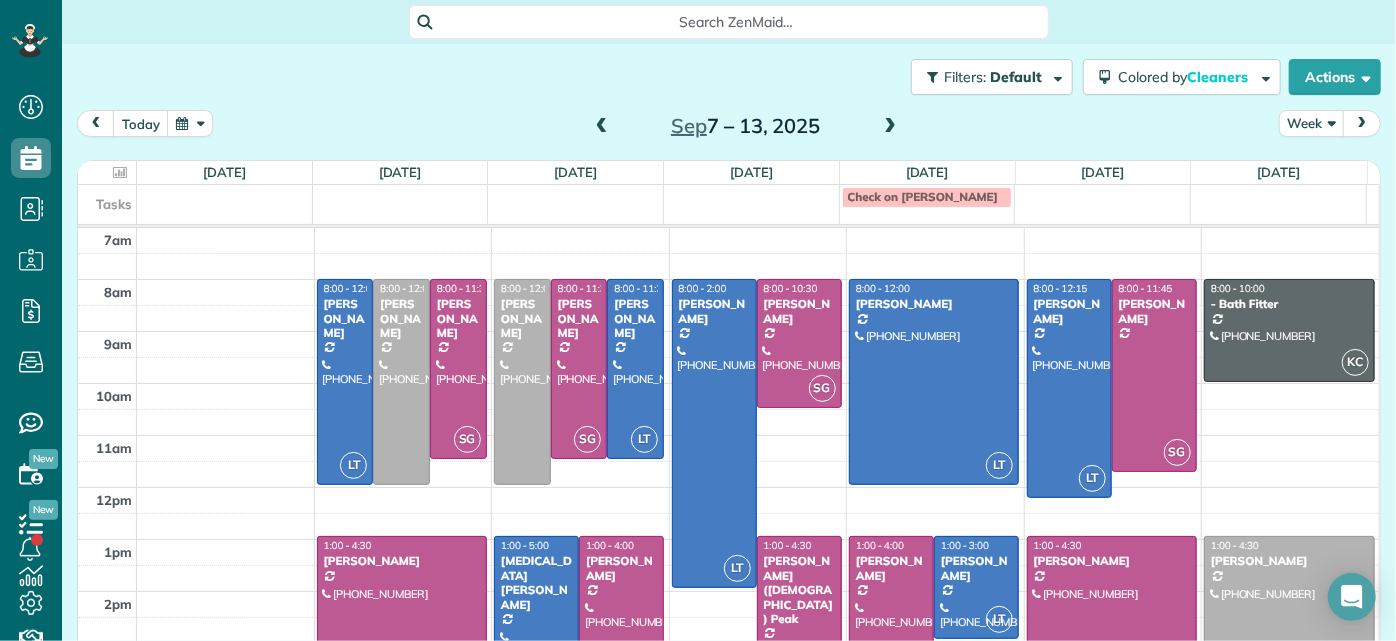 click at bounding box center [602, 127] 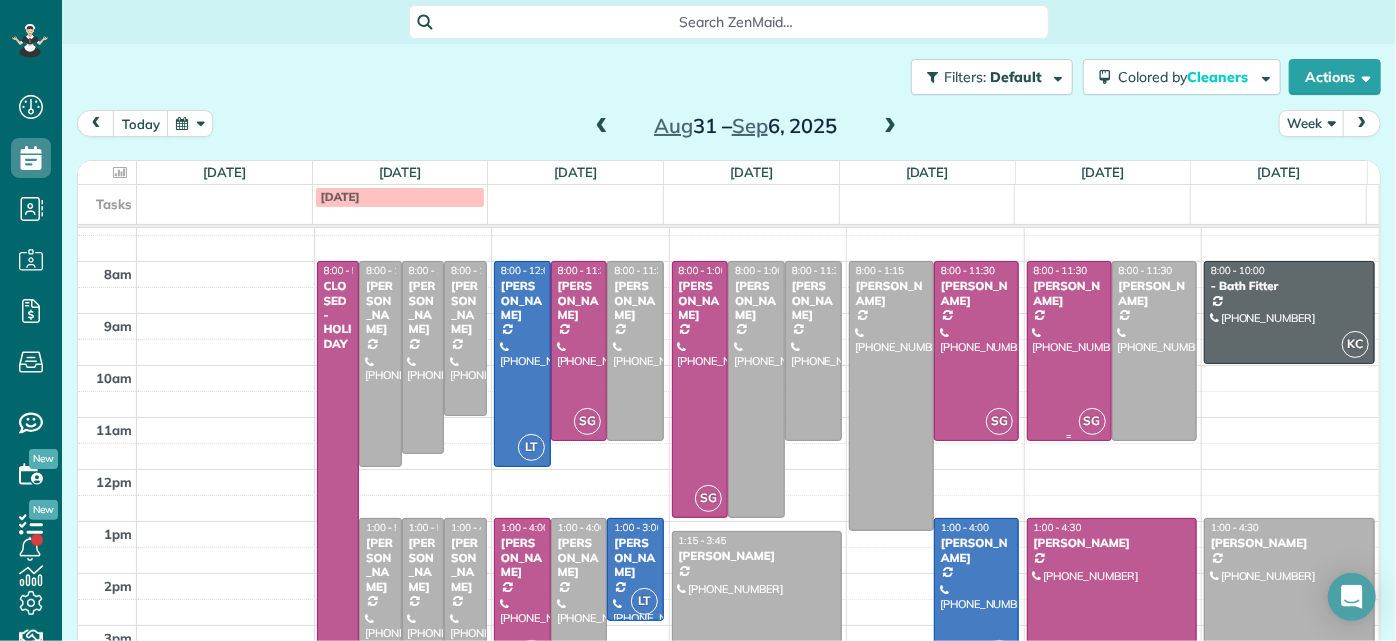 scroll, scrollTop: 0, scrollLeft: 0, axis: both 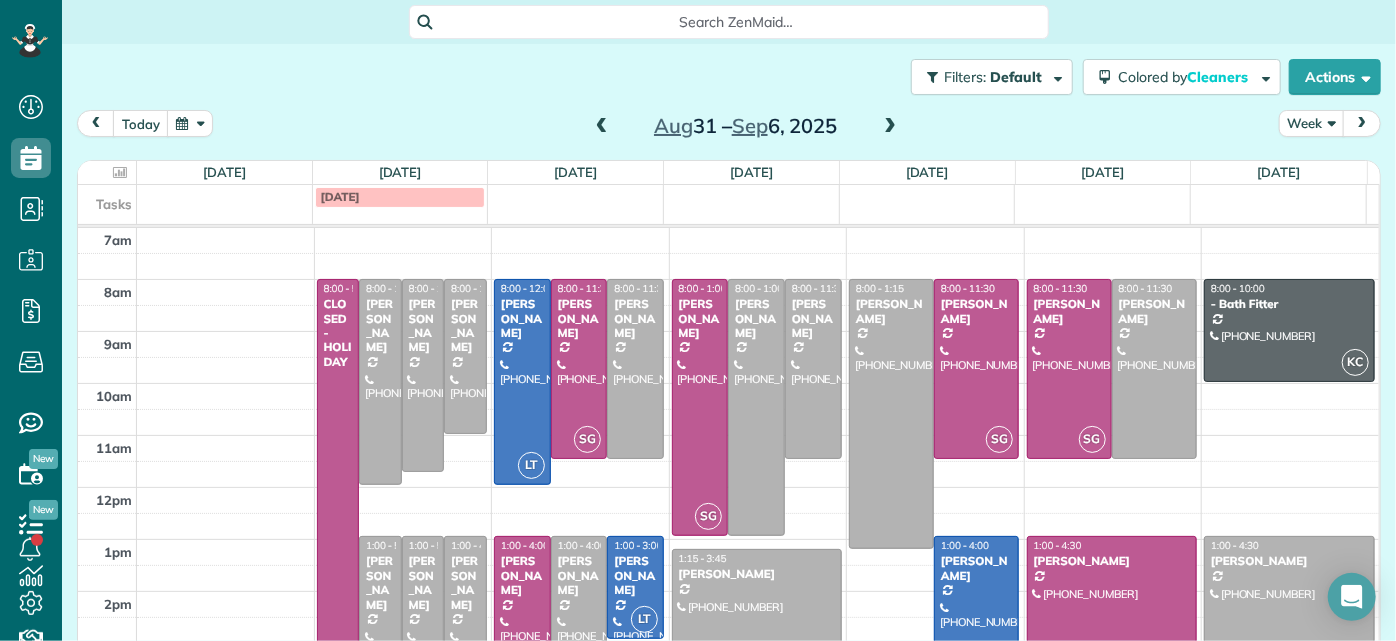 click at bounding box center (602, 127) 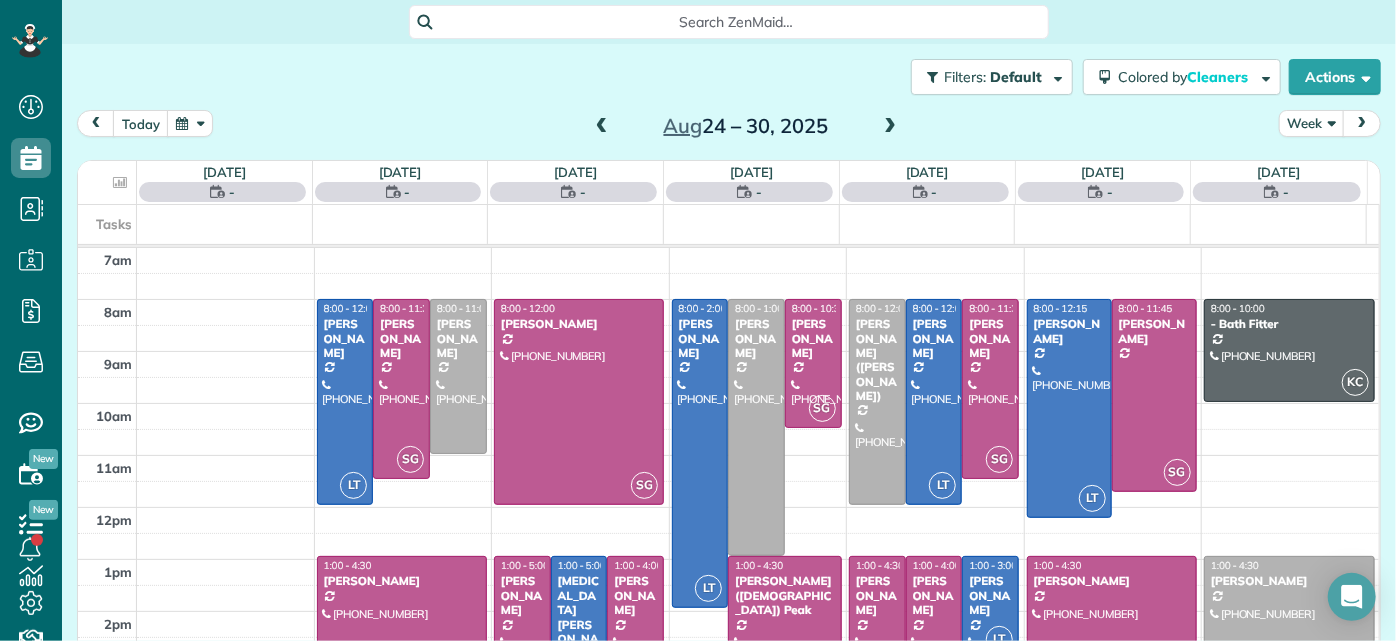 click at bounding box center (602, 127) 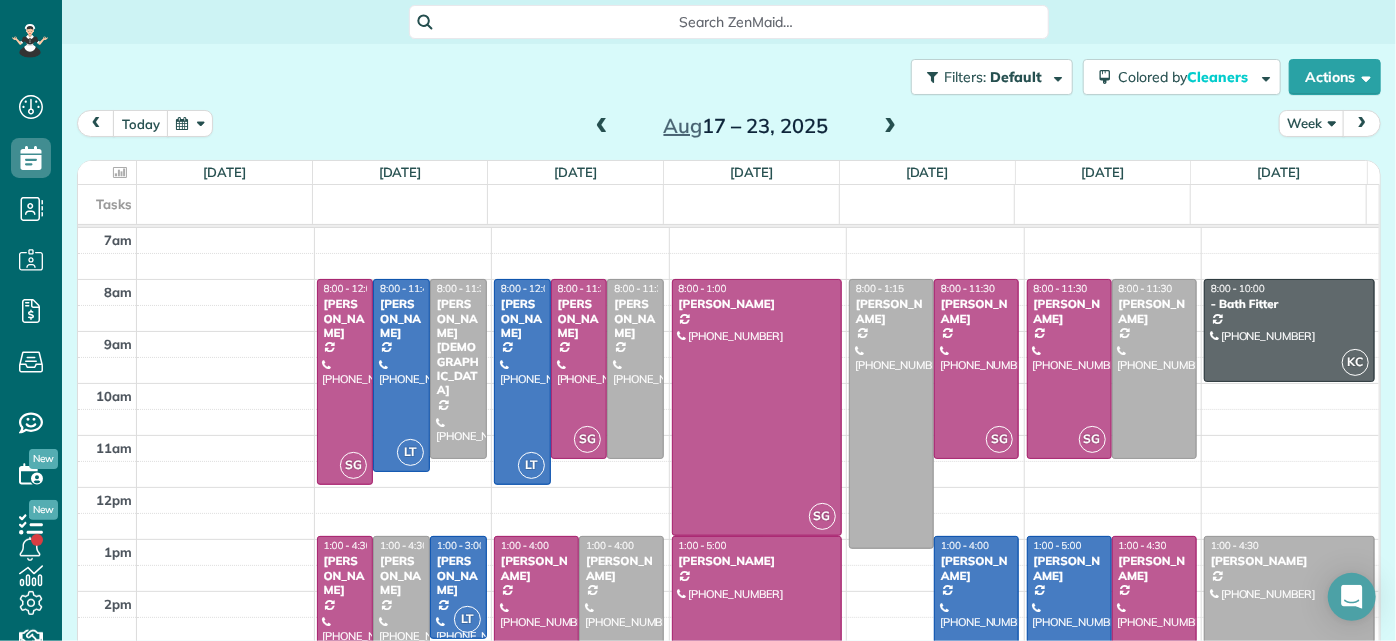 click at bounding box center (602, 127) 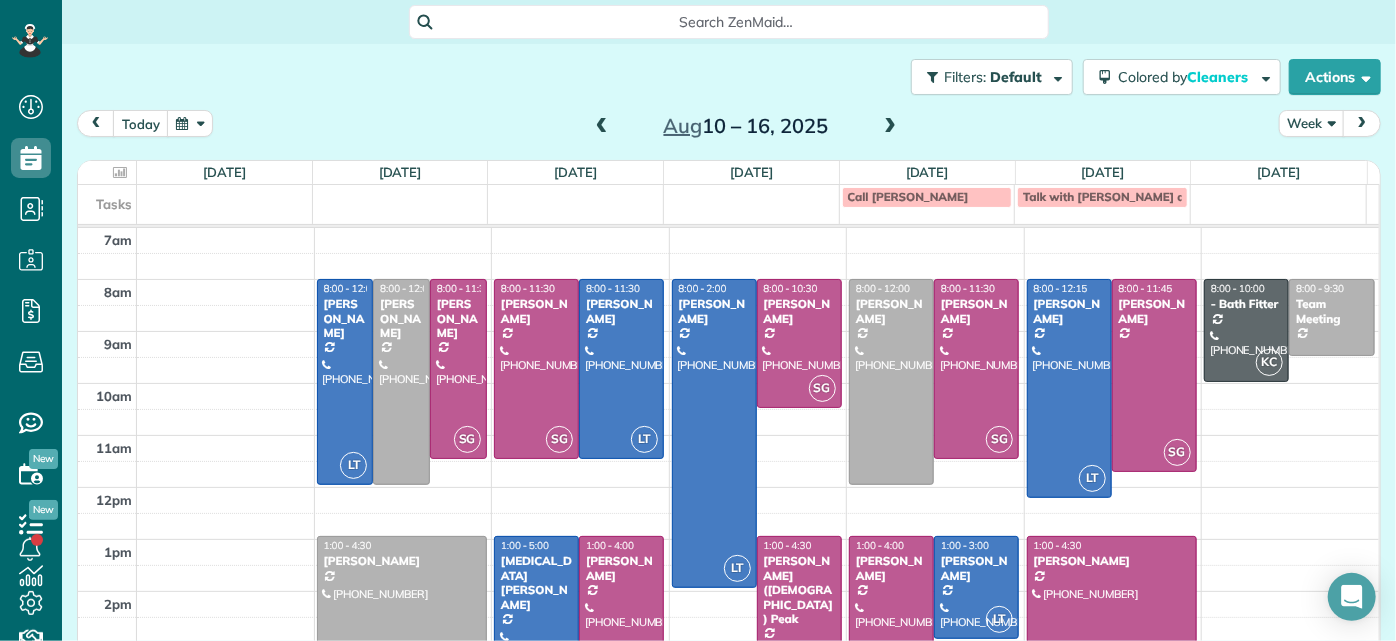 click at bounding box center (602, 127) 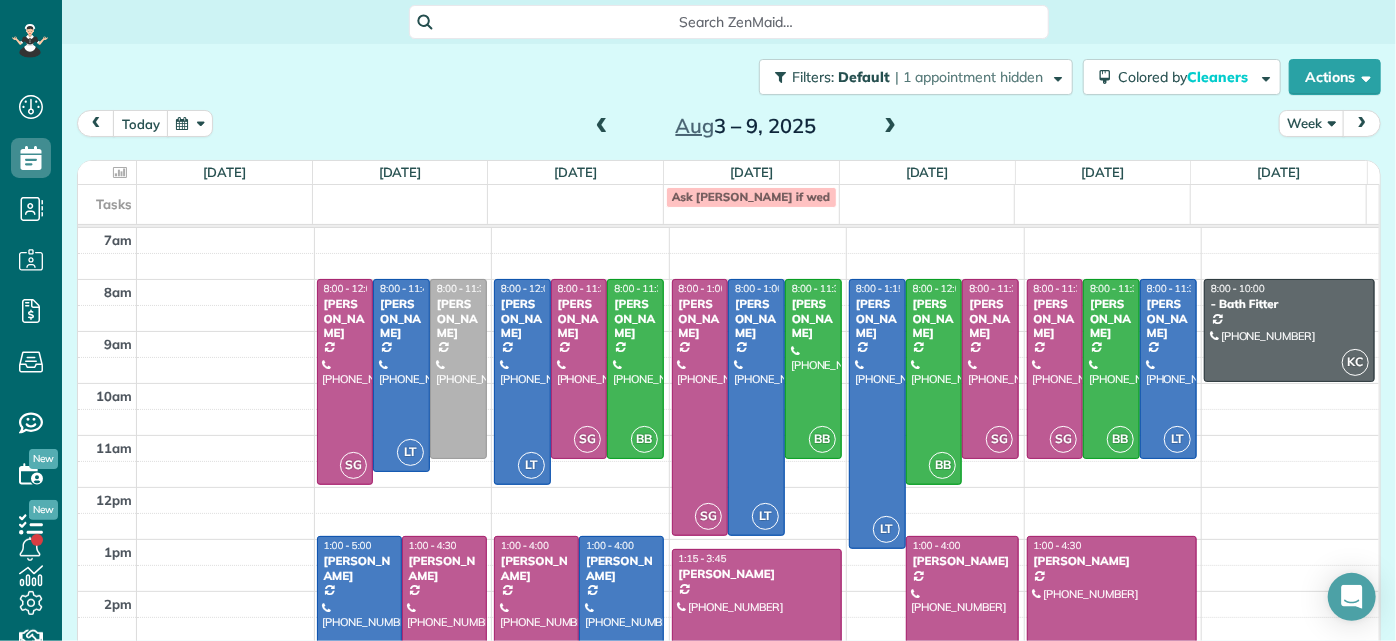 click at bounding box center [602, 127] 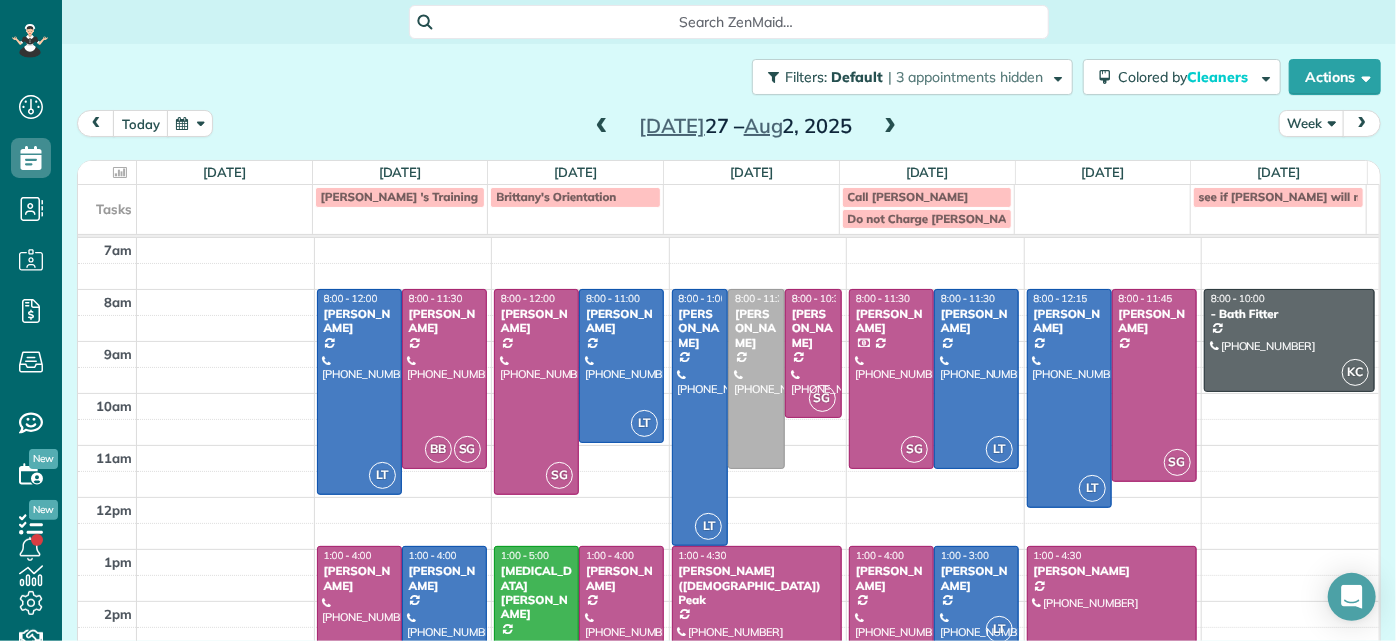 drag, startPoint x: 595, startPoint y: 125, endPoint x: 584, endPoint y: 97, distance: 30.083218 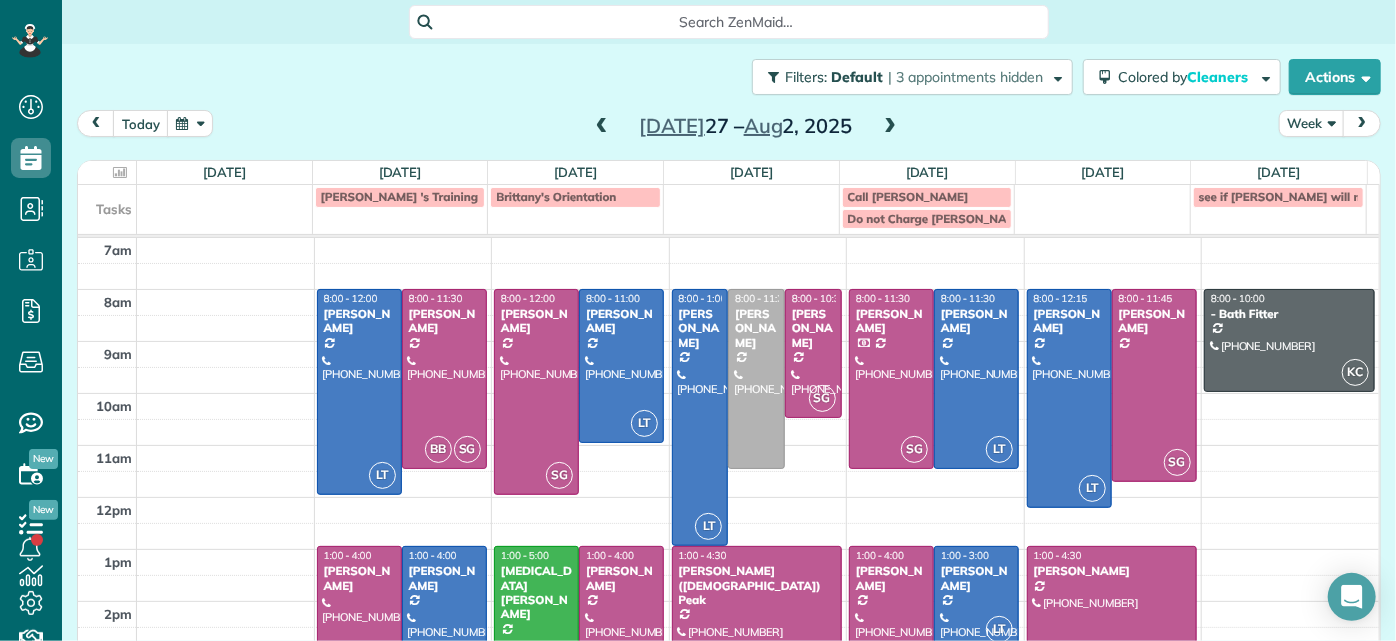 click on "Filters:   Default
|  3 appointments hidden
Colored by  Cleaners
Color by Cleaner
Color by Team
Color by Status
Color by Recurrence
Color by Paid/Unpaid
Filters  Default
Schedule Changes
Actions
Create Appointment
Create Task
Clock In/Out
Send Work Orders
Print Route Sheets
Today's Emails/Texts
View Metrics" at bounding box center [729, 322] 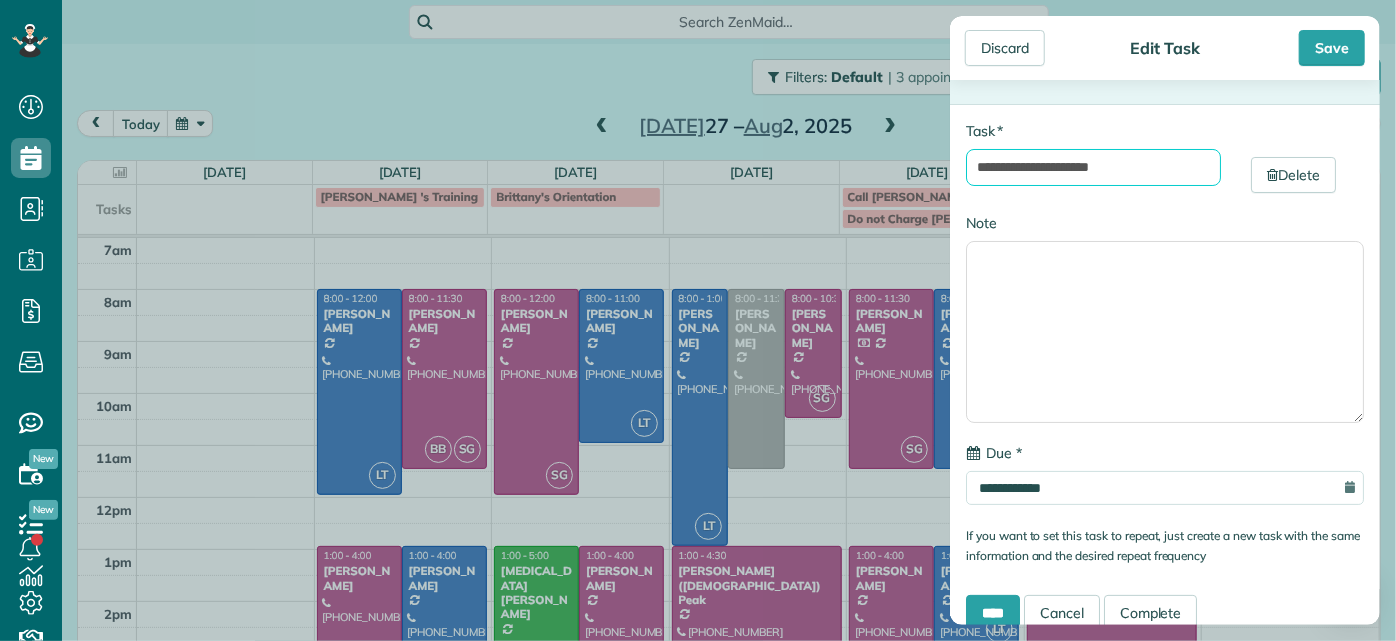 click on "**********" at bounding box center (1093, 167) 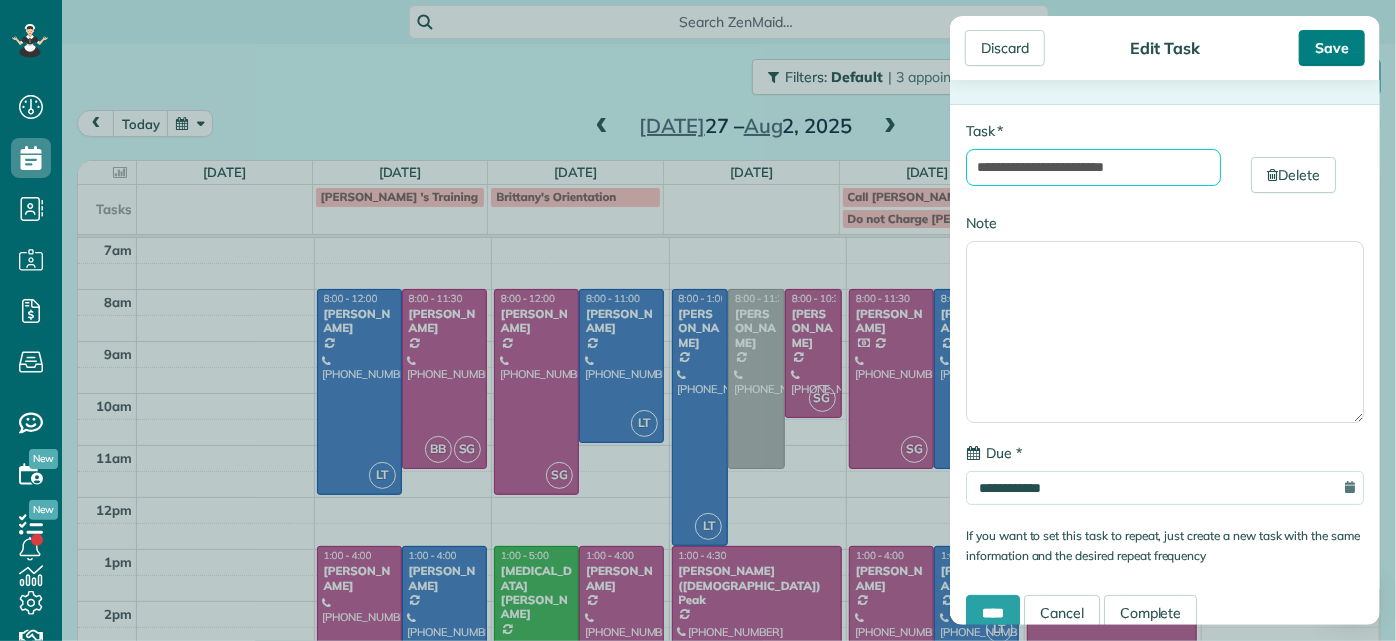 type on "**********" 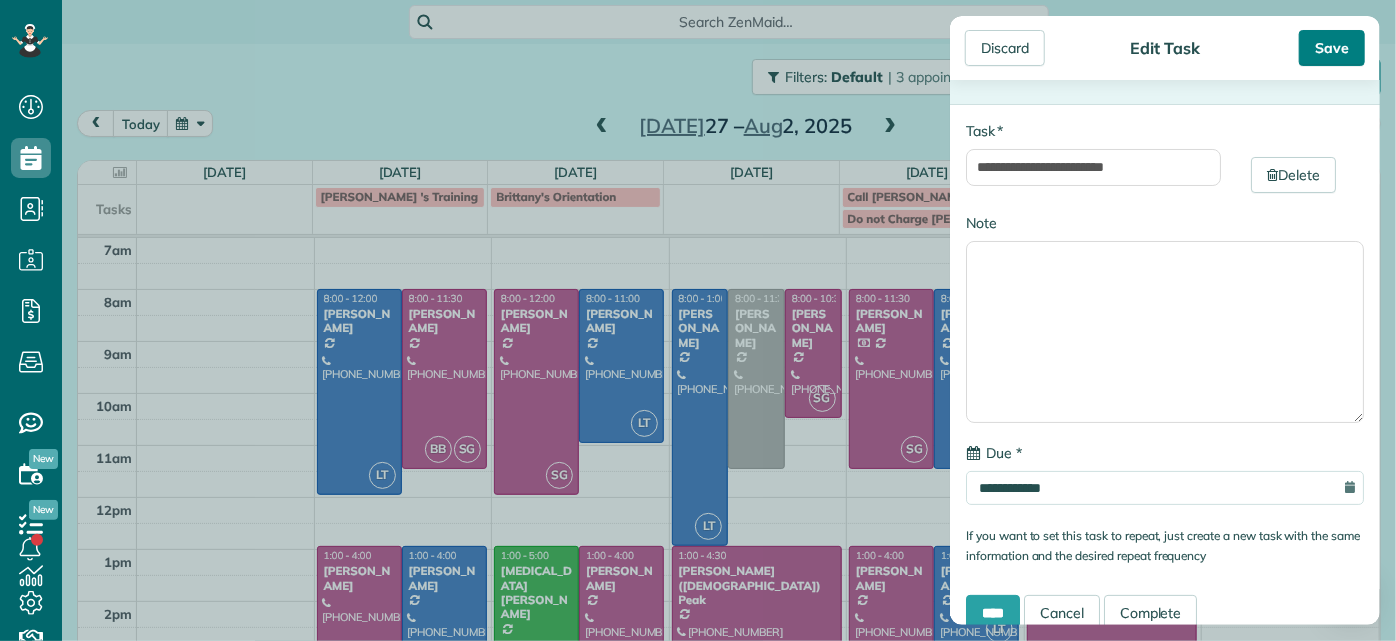 click on "Save" at bounding box center [1332, 48] 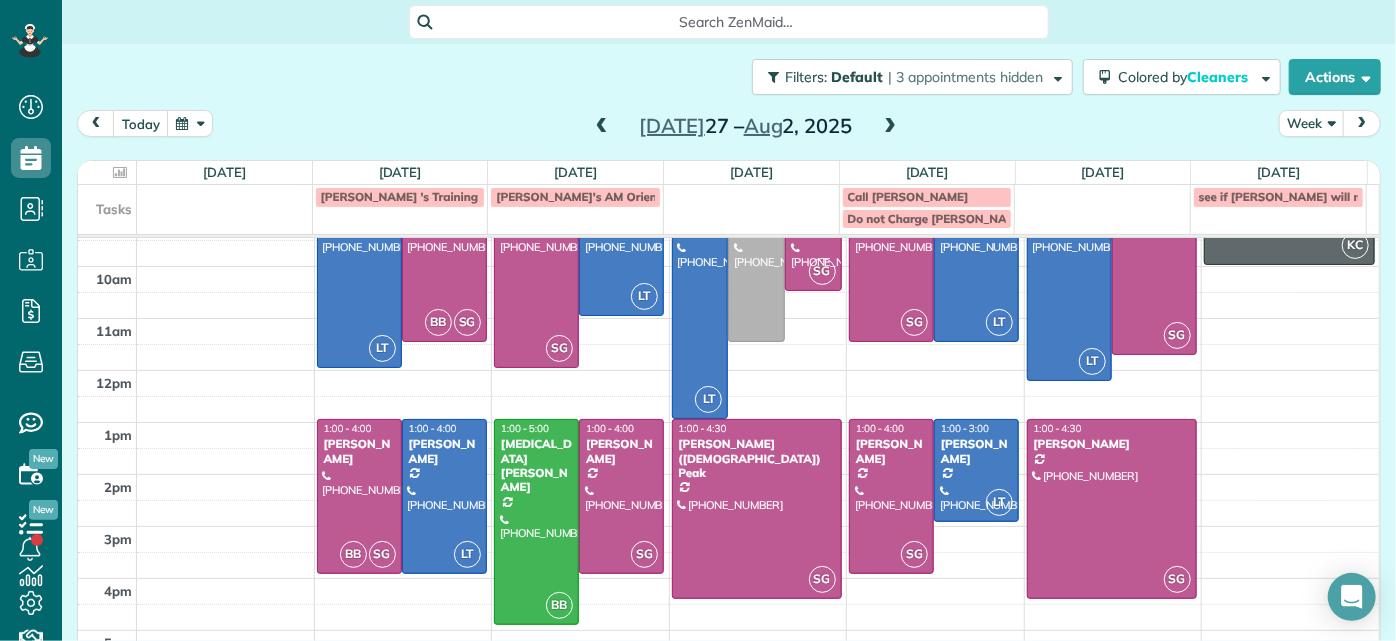 scroll, scrollTop: 133, scrollLeft: 0, axis: vertical 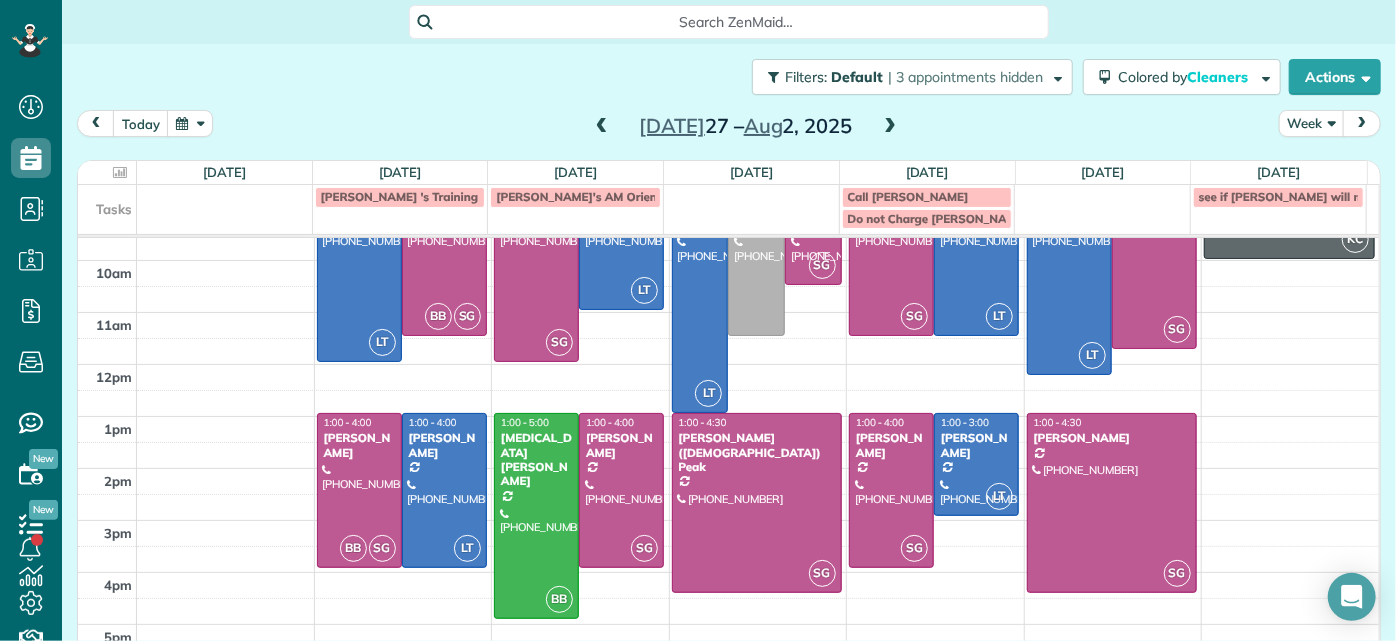 click at bounding box center (758, 429) 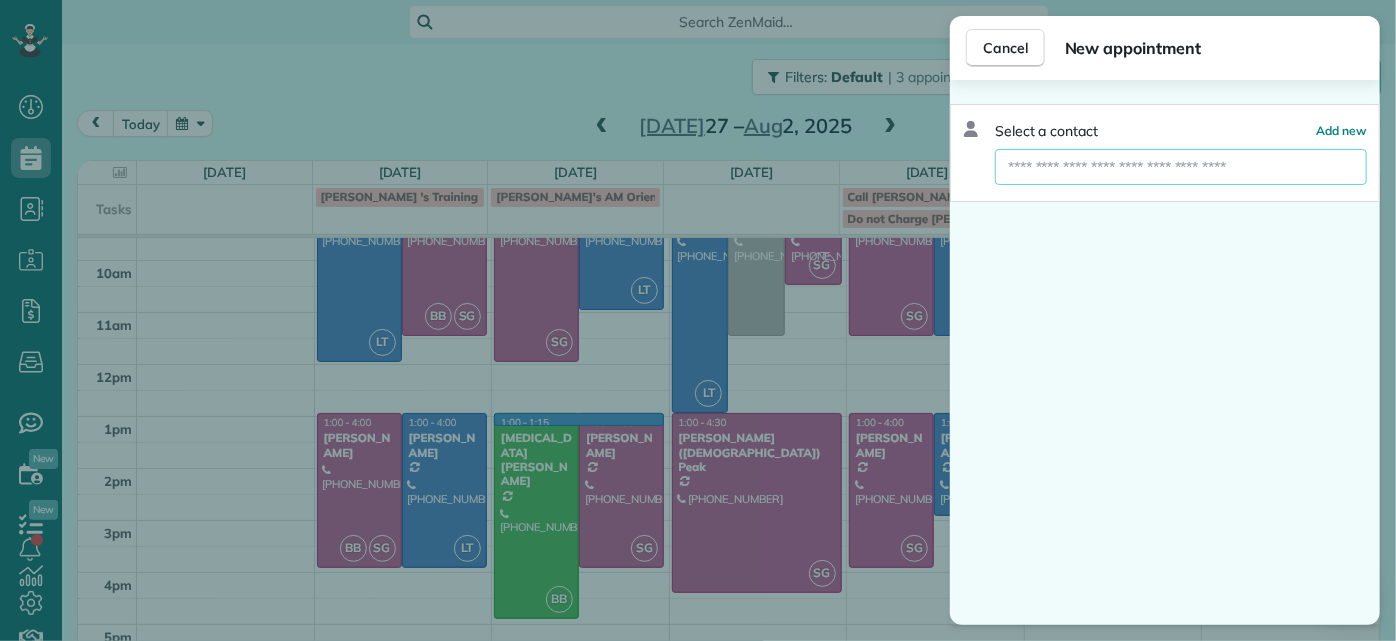 click at bounding box center [1181, 167] 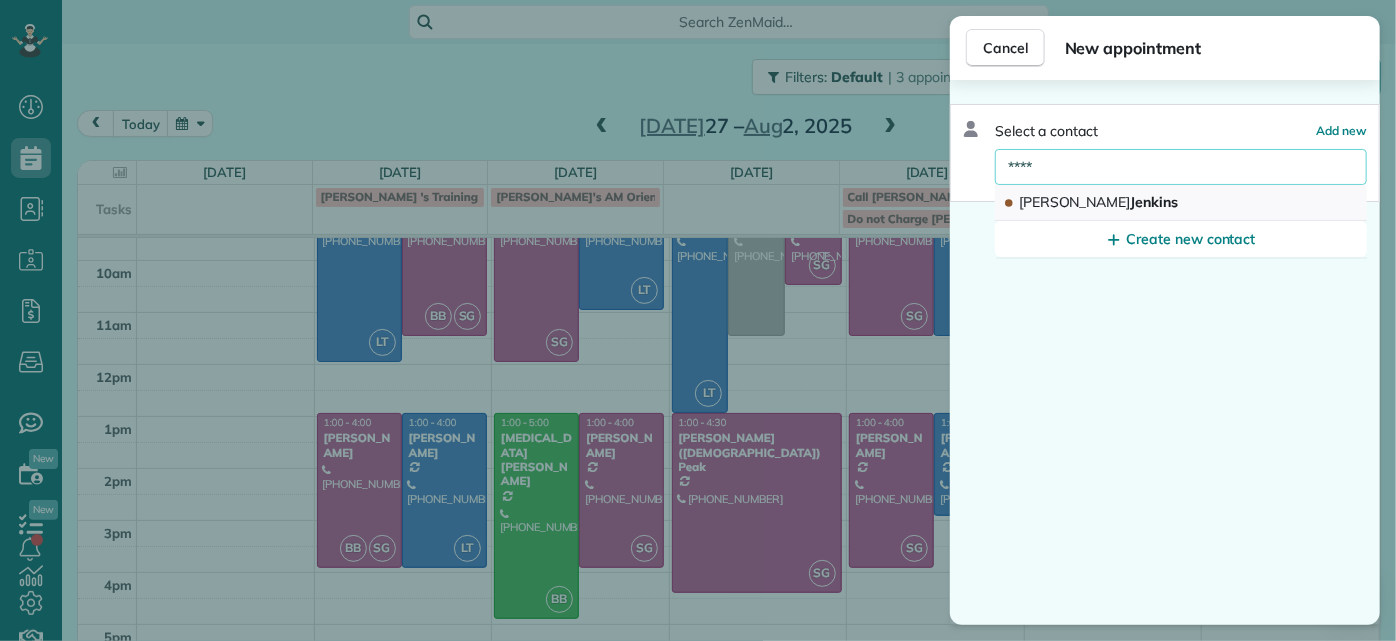 type on "****" 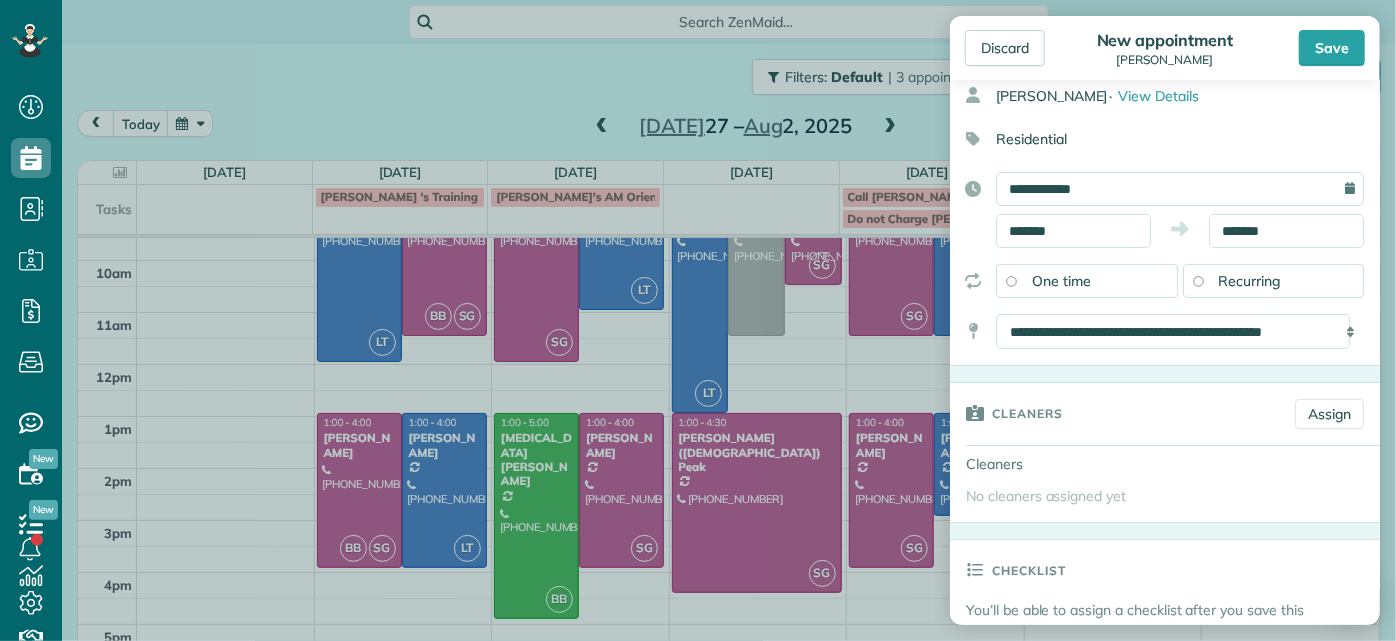scroll, scrollTop: 0, scrollLeft: 0, axis: both 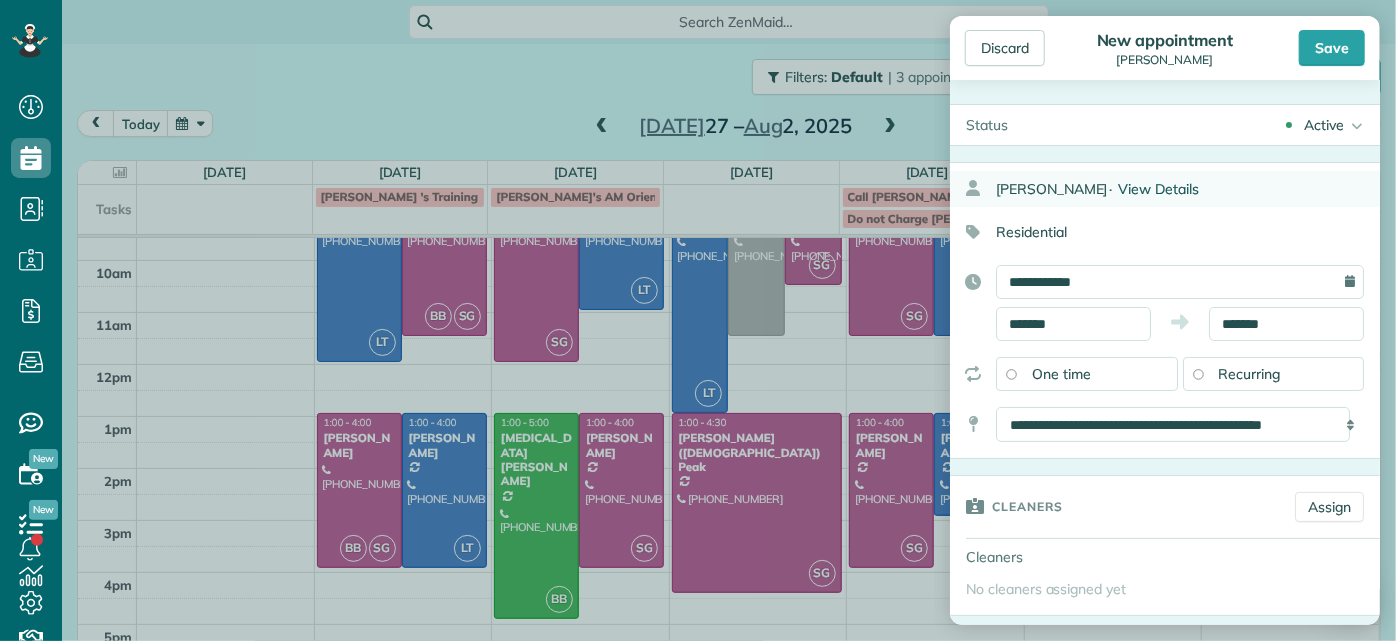 click on "View Details" at bounding box center [1158, 189] 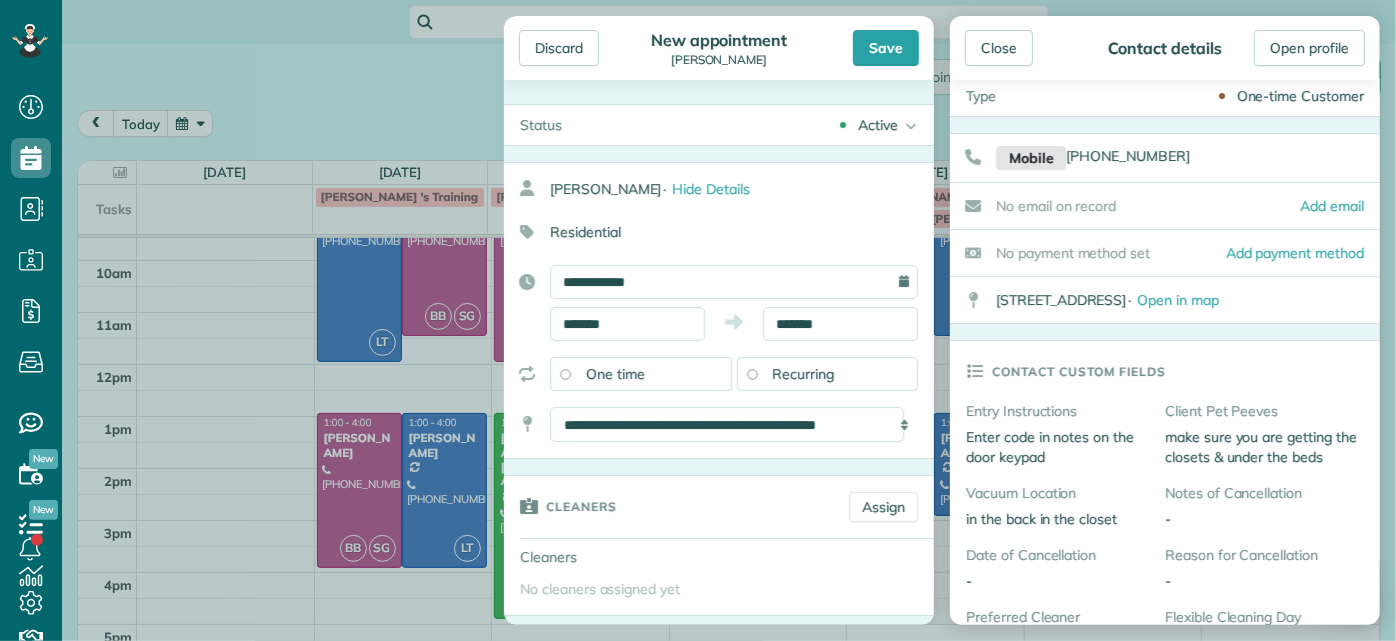 scroll, scrollTop: 0, scrollLeft: 0, axis: both 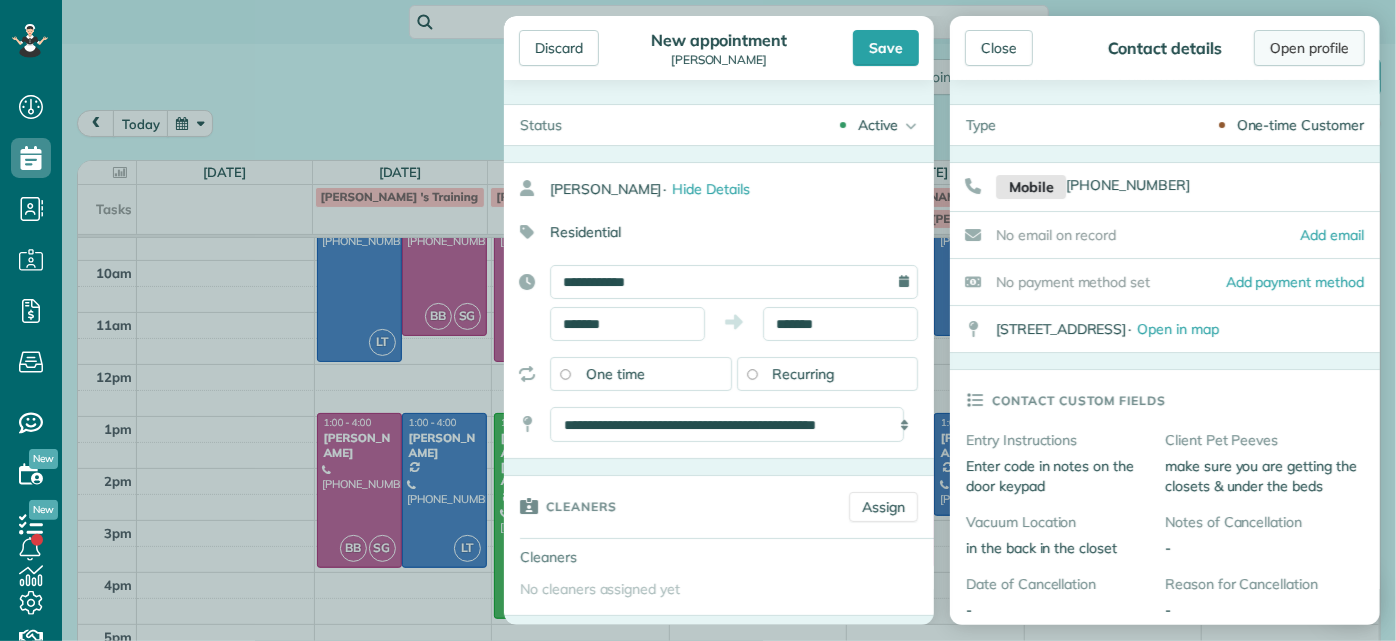 click on "Open profile" at bounding box center (1309, 48) 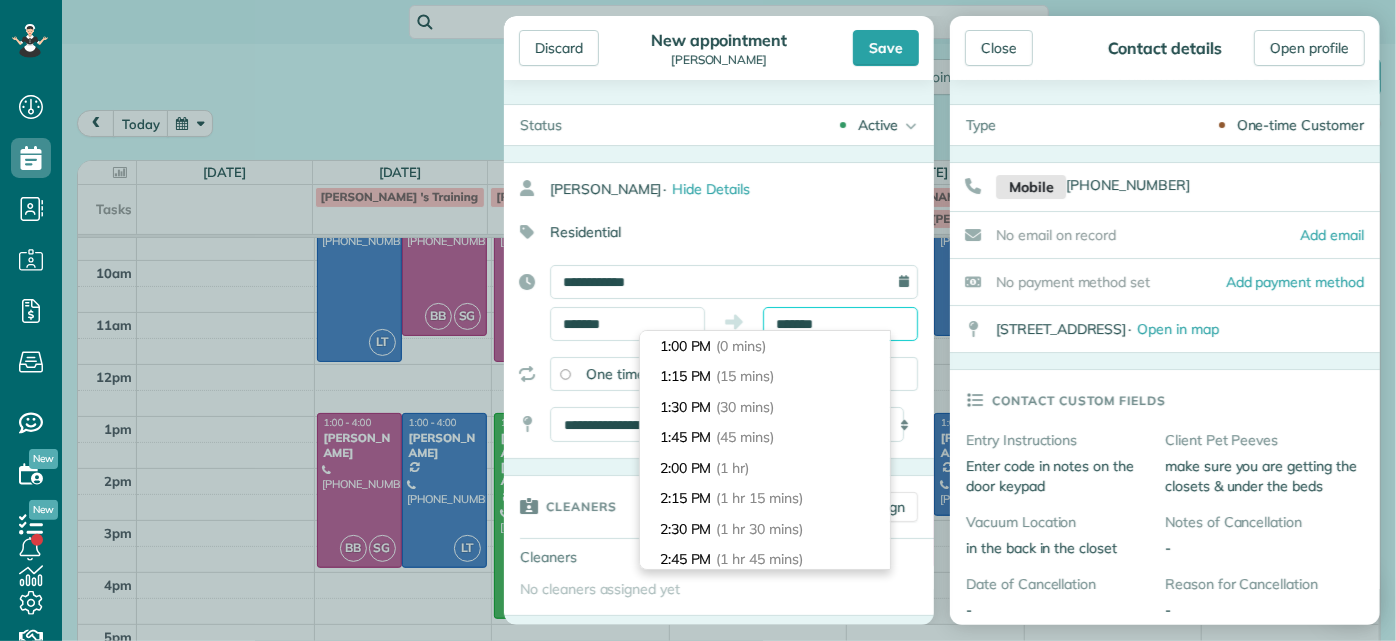 drag, startPoint x: 1306, startPoint y: 473, endPoint x: 833, endPoint y: 324, distance: 495.9133 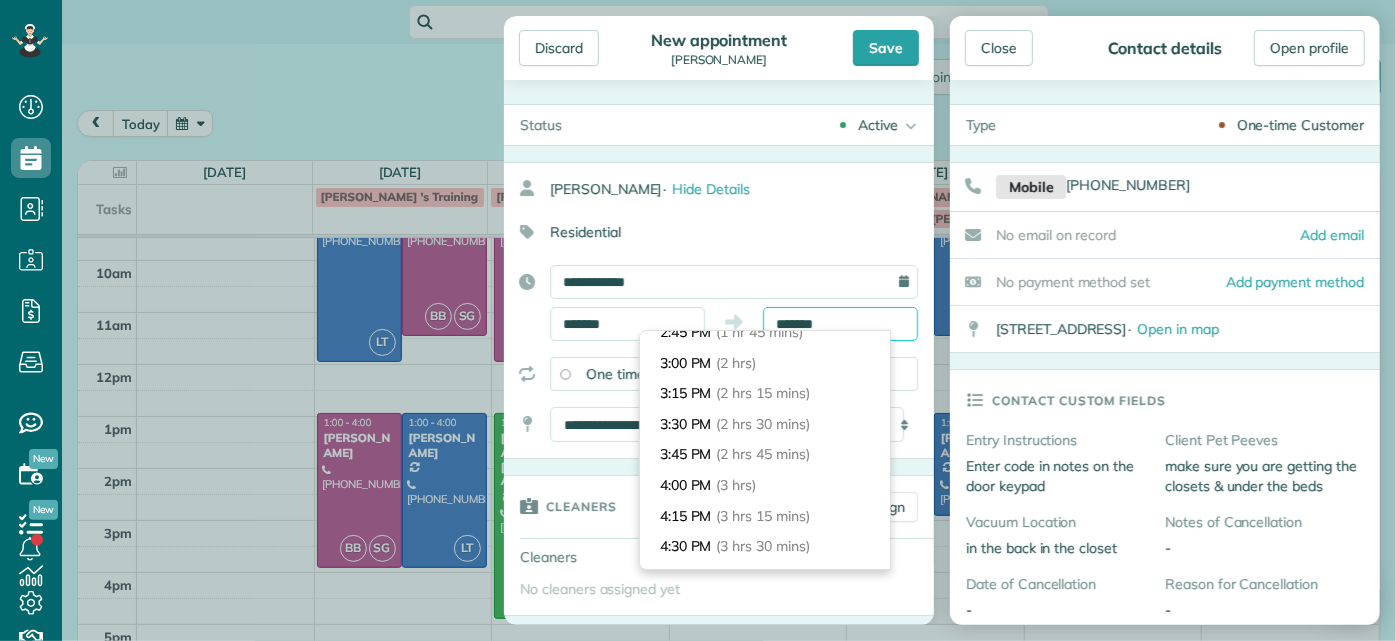 scroll, scrollTop: 272, scrollLeft: 0, axis: vertical 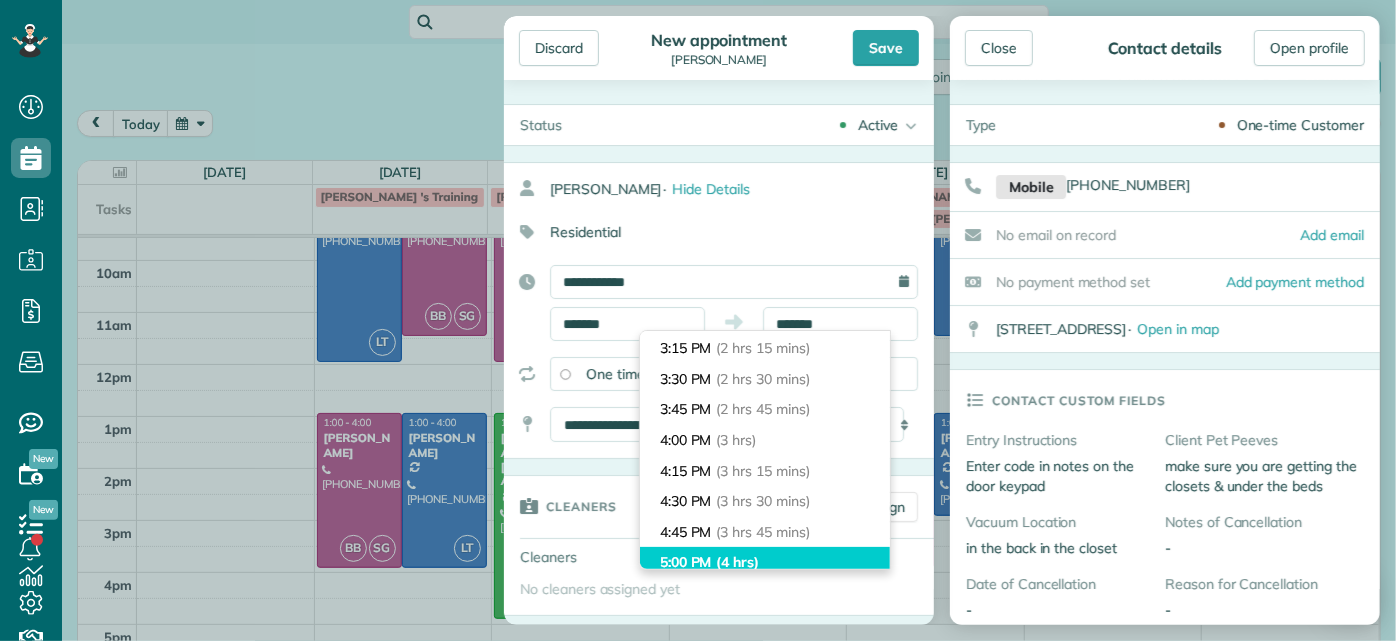 type on "*******" 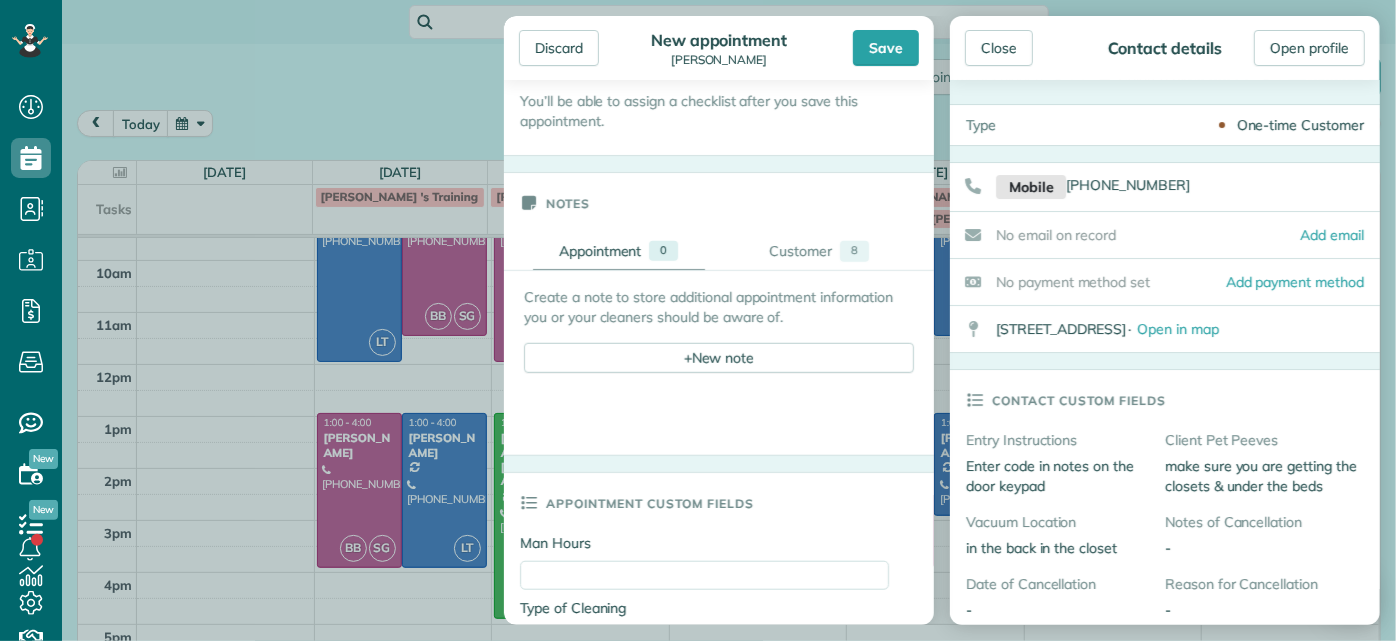 scroll, scrollTop: 727, scrollLeft: 0, axis: vertical 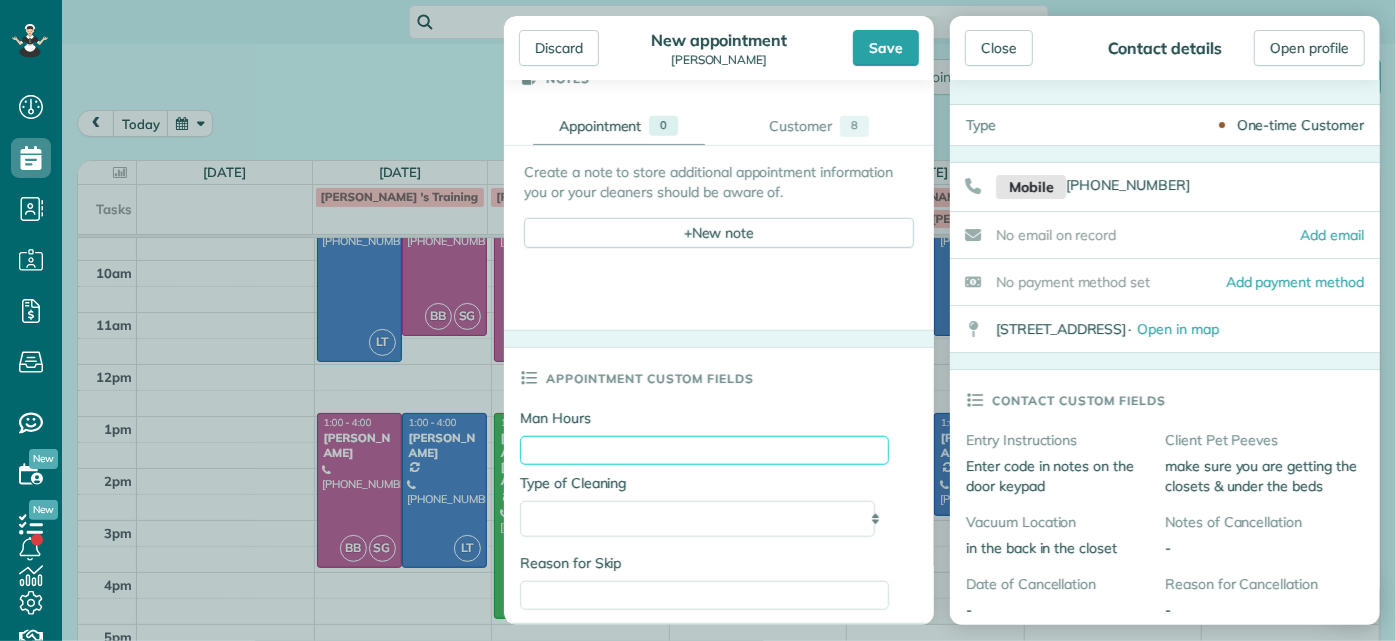 click on "Man Hours" at bounding box center (704, 450) 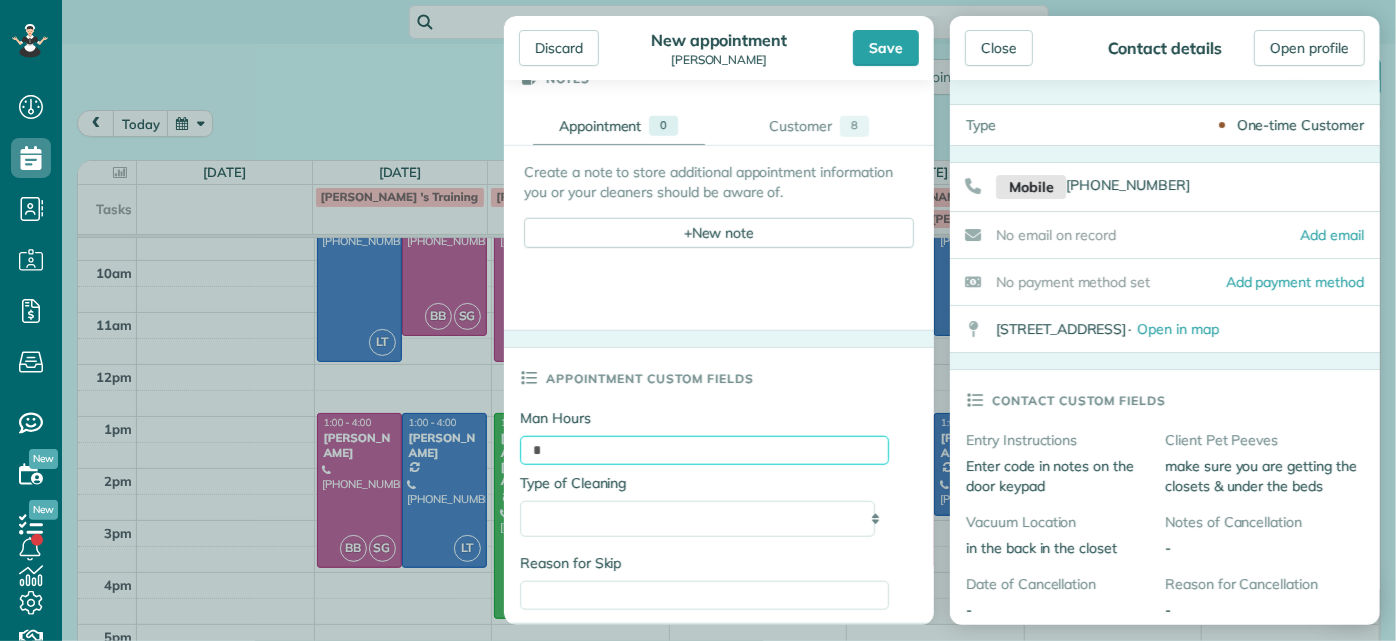 type on "*" 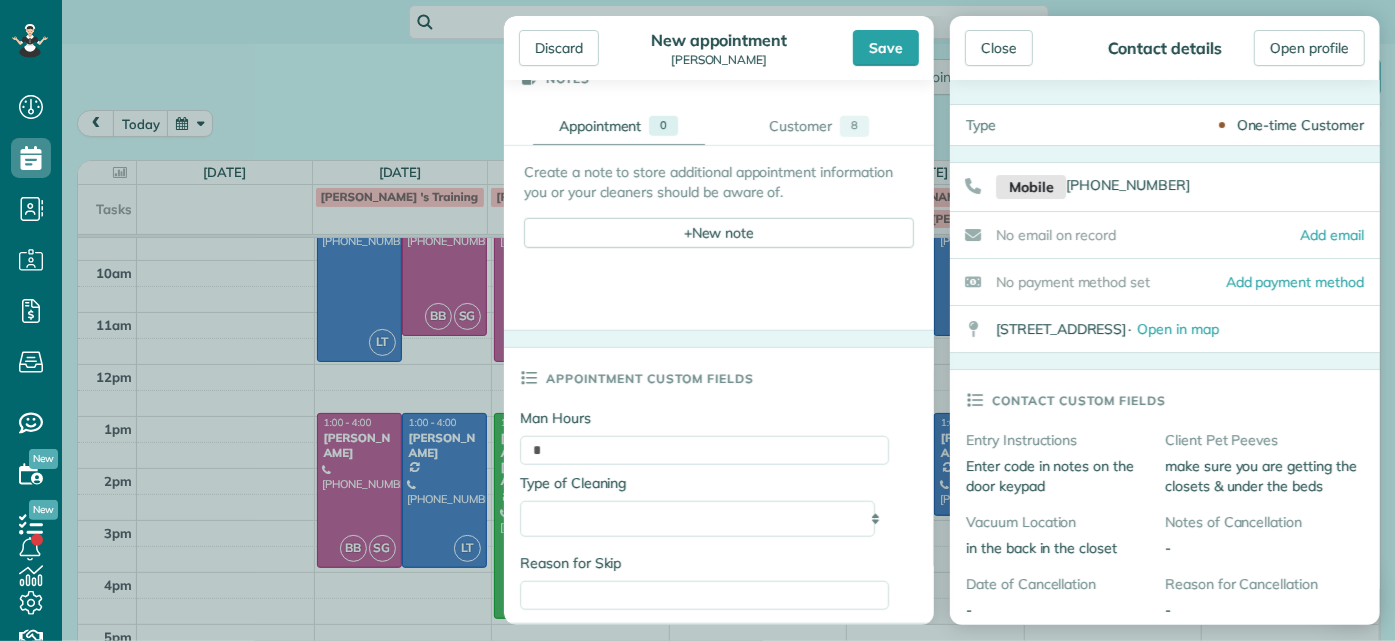 drag, startPoint x: 824, startPoint y: 377, endPoint x: 848, endPoint y: 439, distance: 66.48308 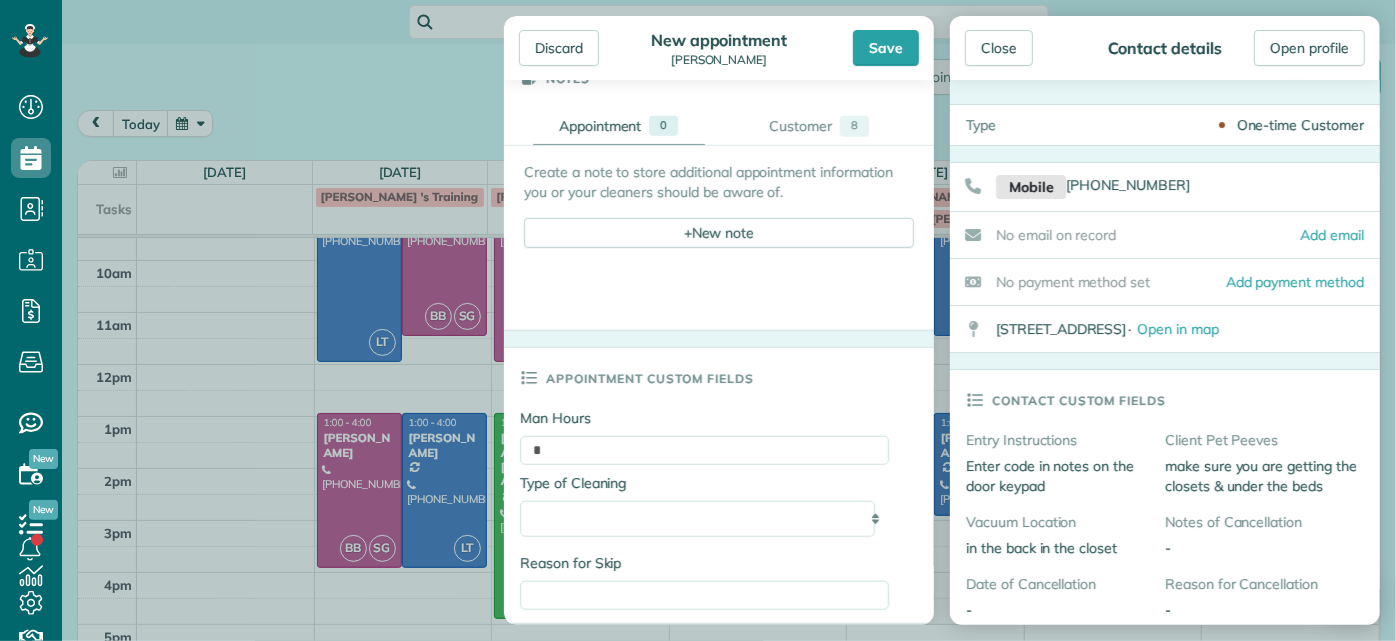 click on "Appointment custom fields" at bounding box center (719, 378) 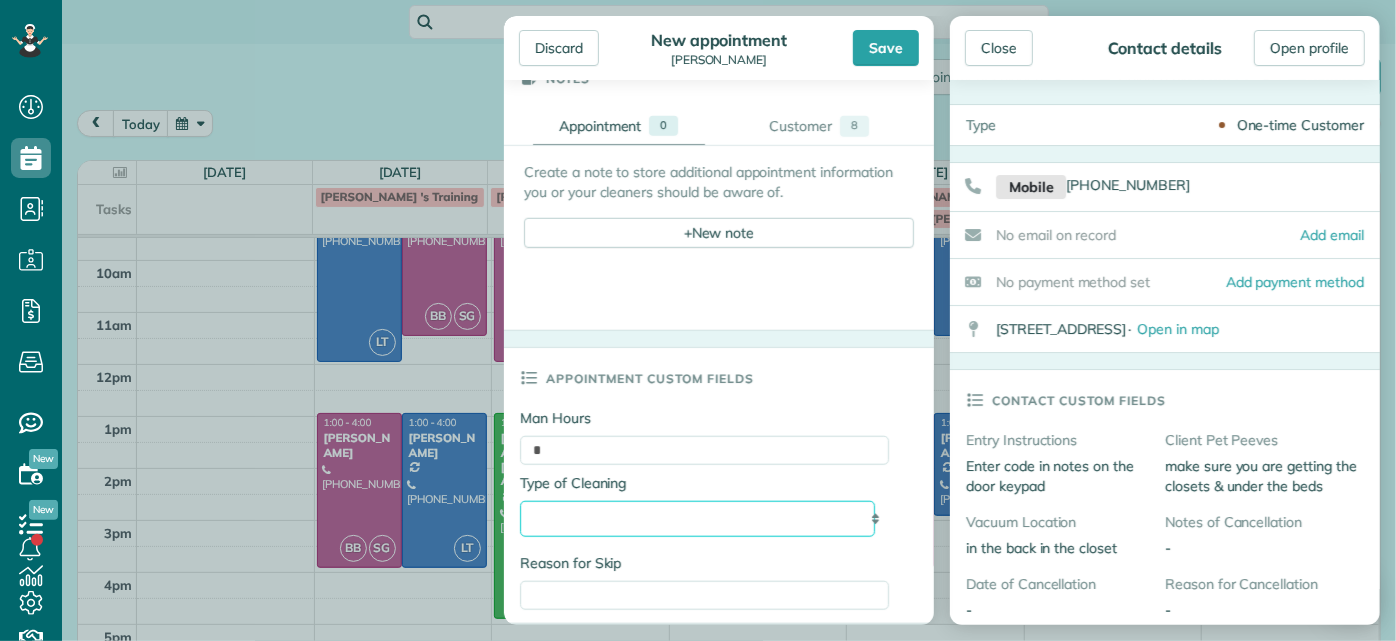 click on "**********" at bounding box center (697, 518) 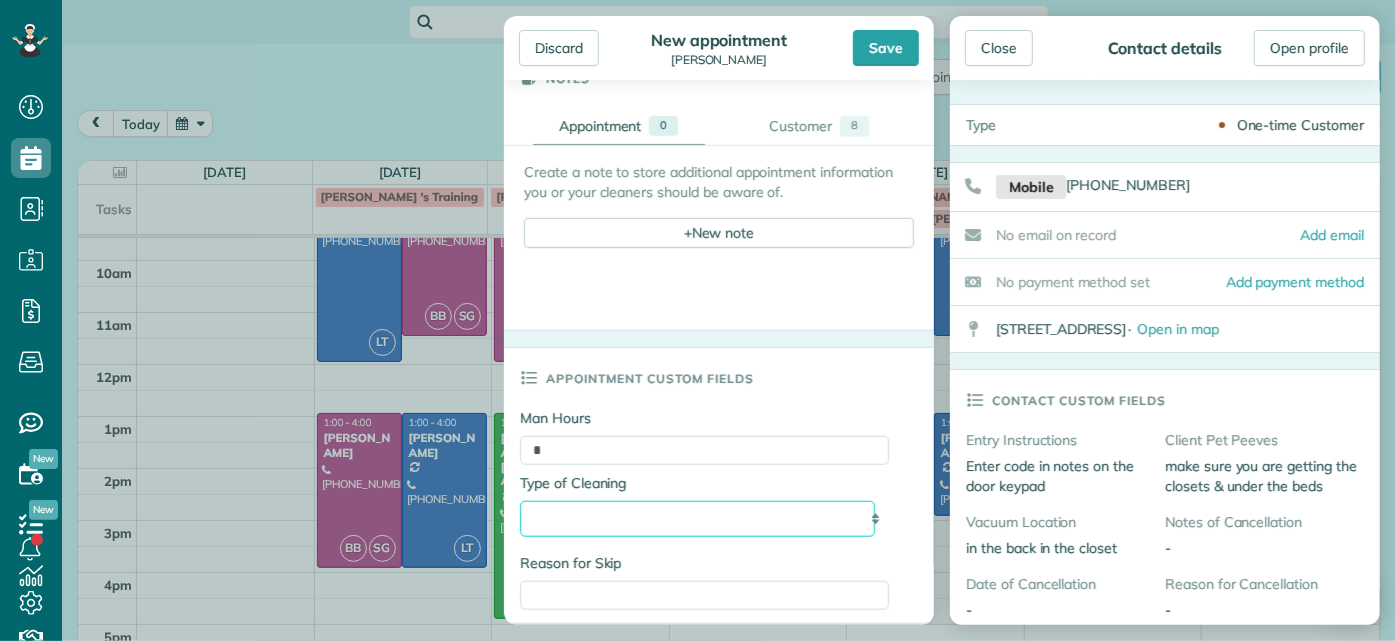 select on "**********" 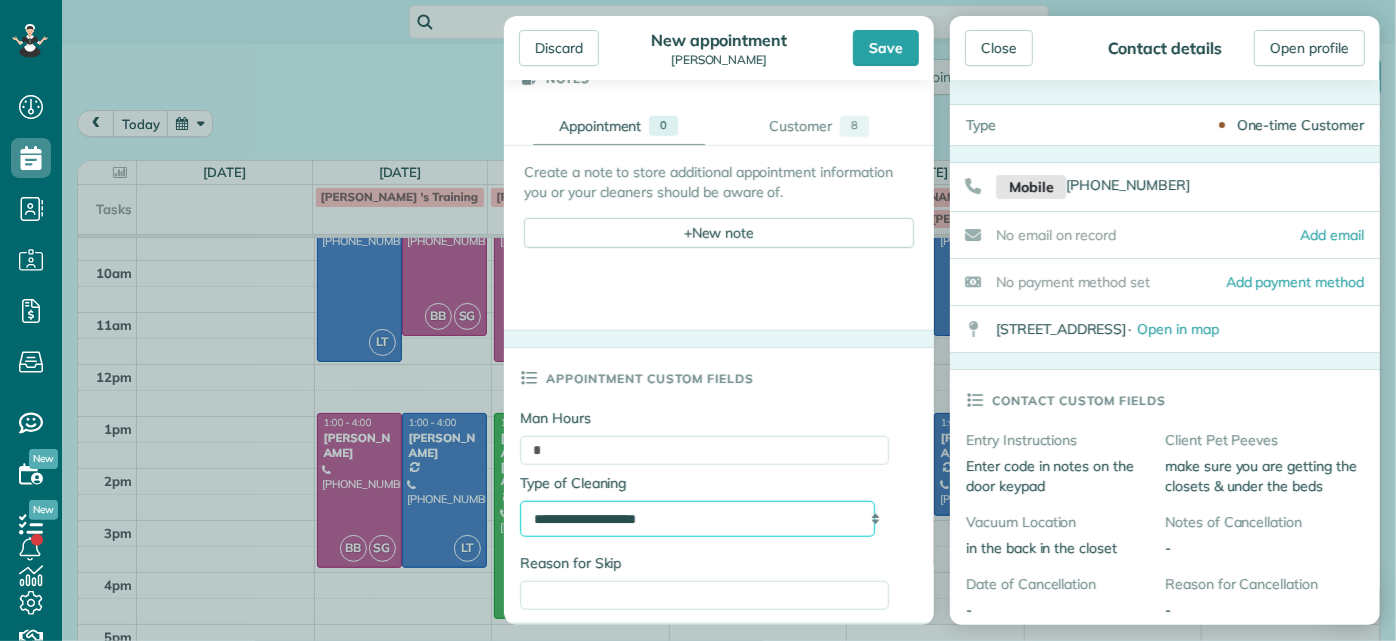 click on "**********" at bounding box center [697, 518] 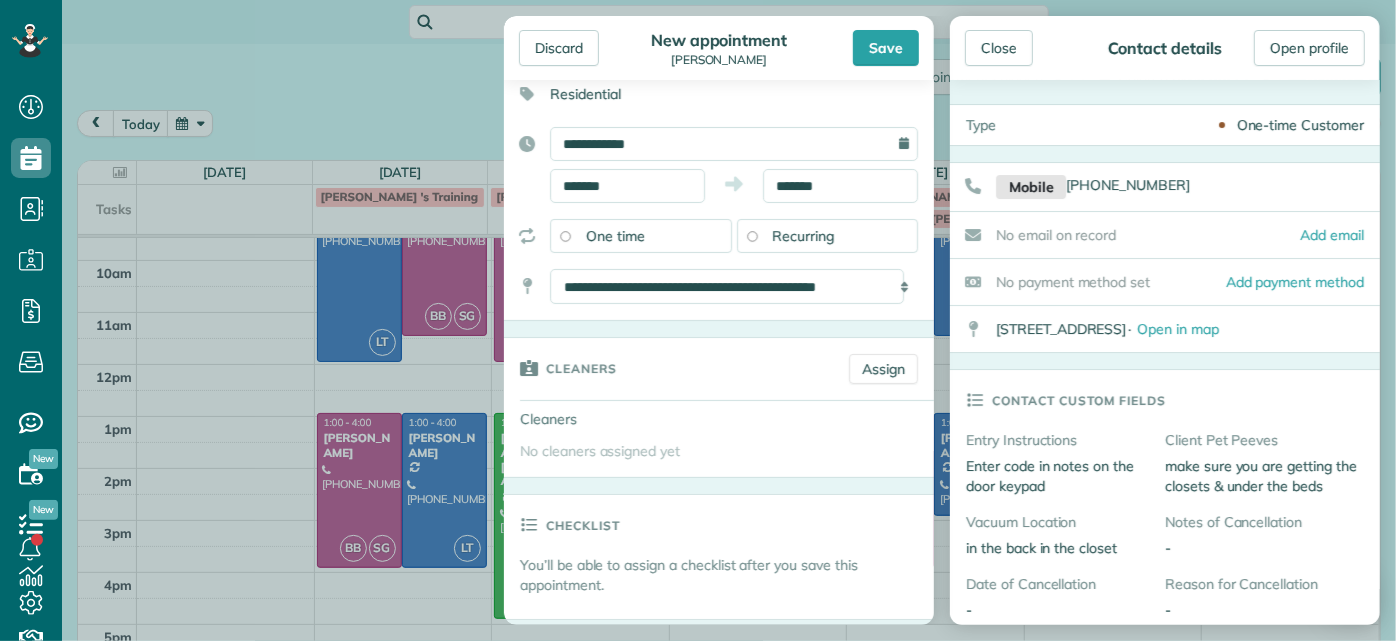 scroll, scrollTop: 0, scrollLeft: 0, axis: both 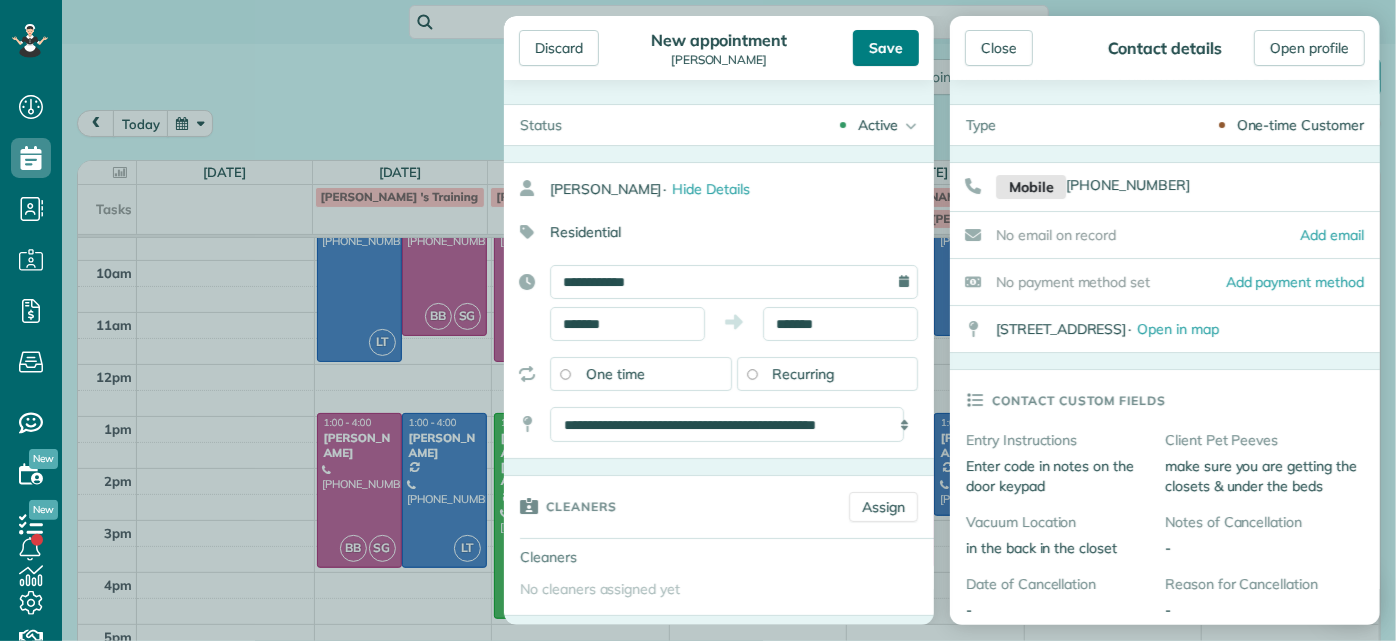 click on "Save" at bounding box center (886, 48) 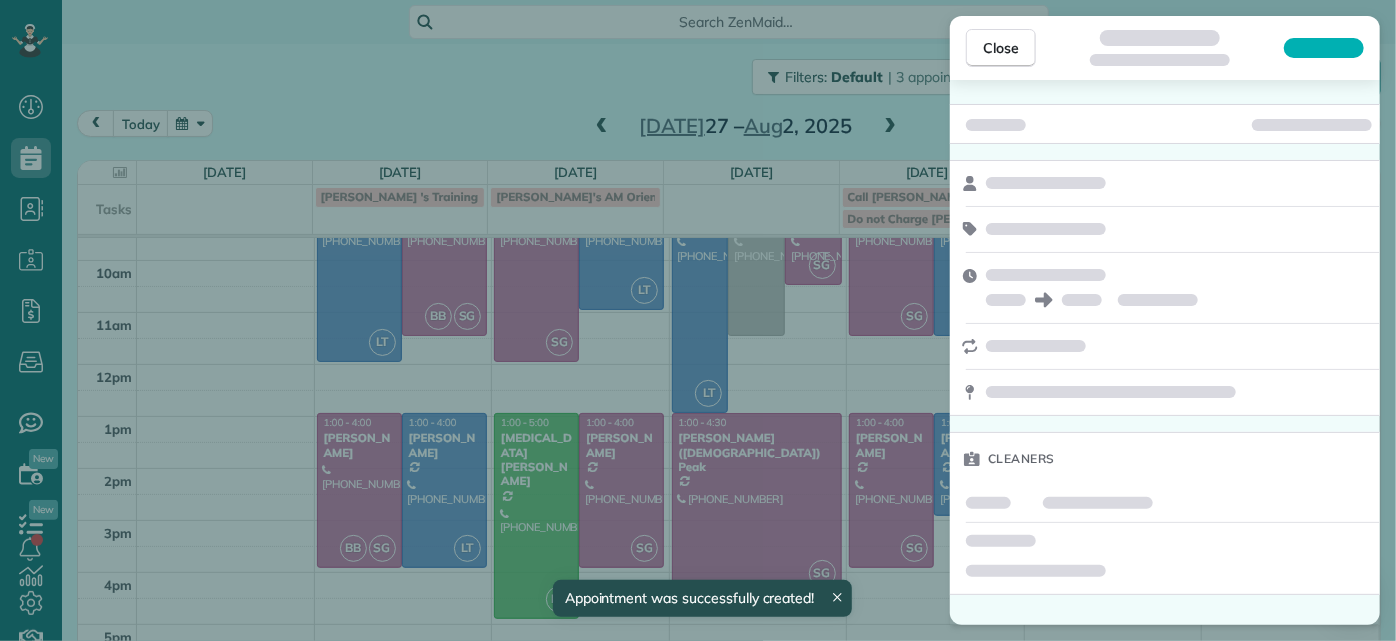 scroll, scrollTop: 133, scrollLeft: 0, axis: vertical 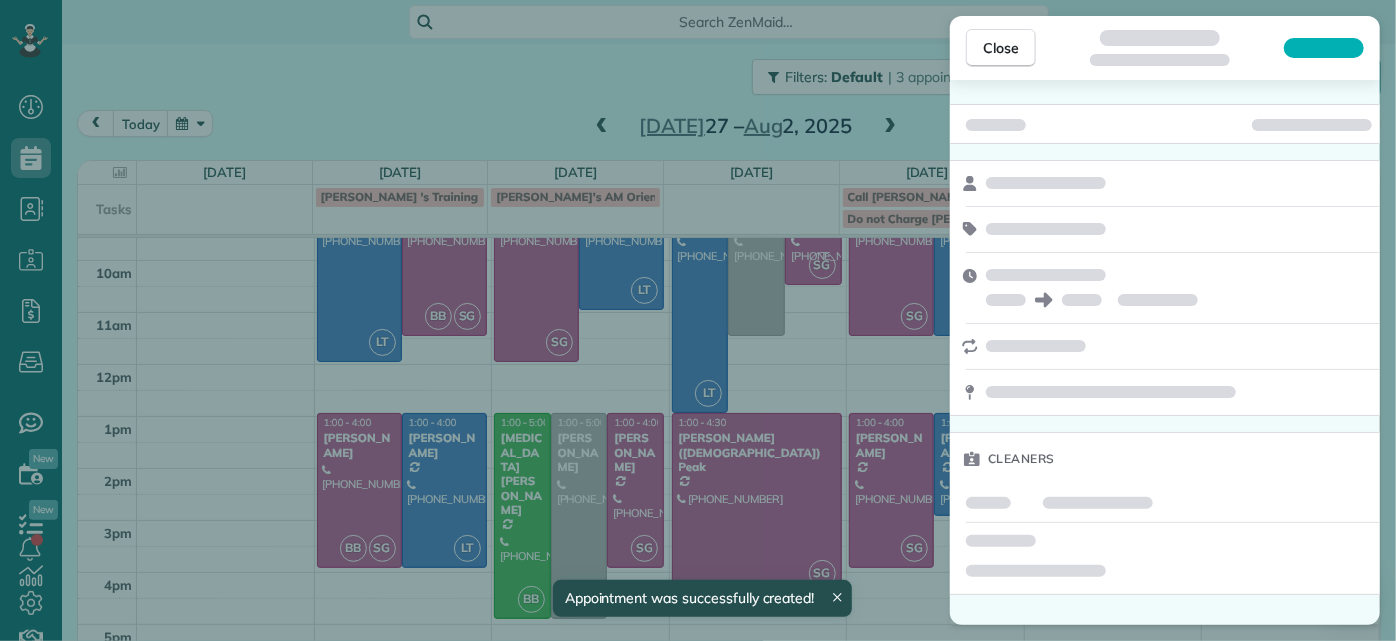 click on "Close   Cleaners" at bounding box center (698, 320) 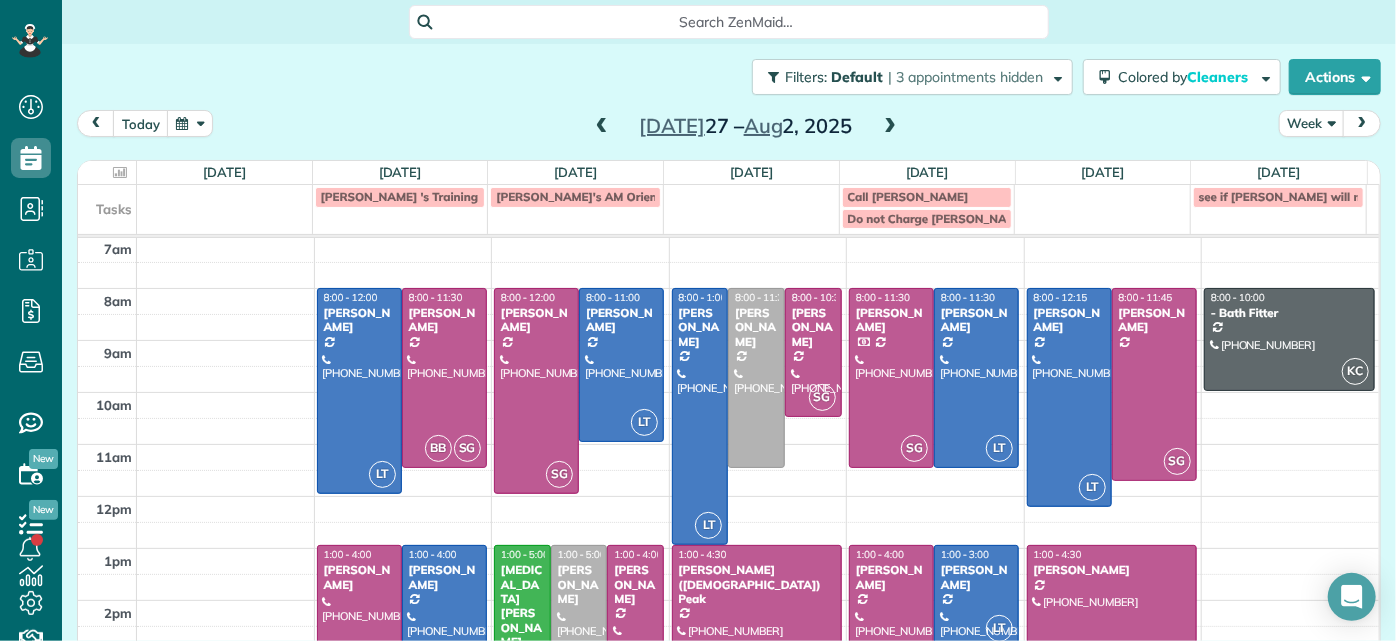 scroll, scrollTop: 0, scrollLeft: 0, axis: both 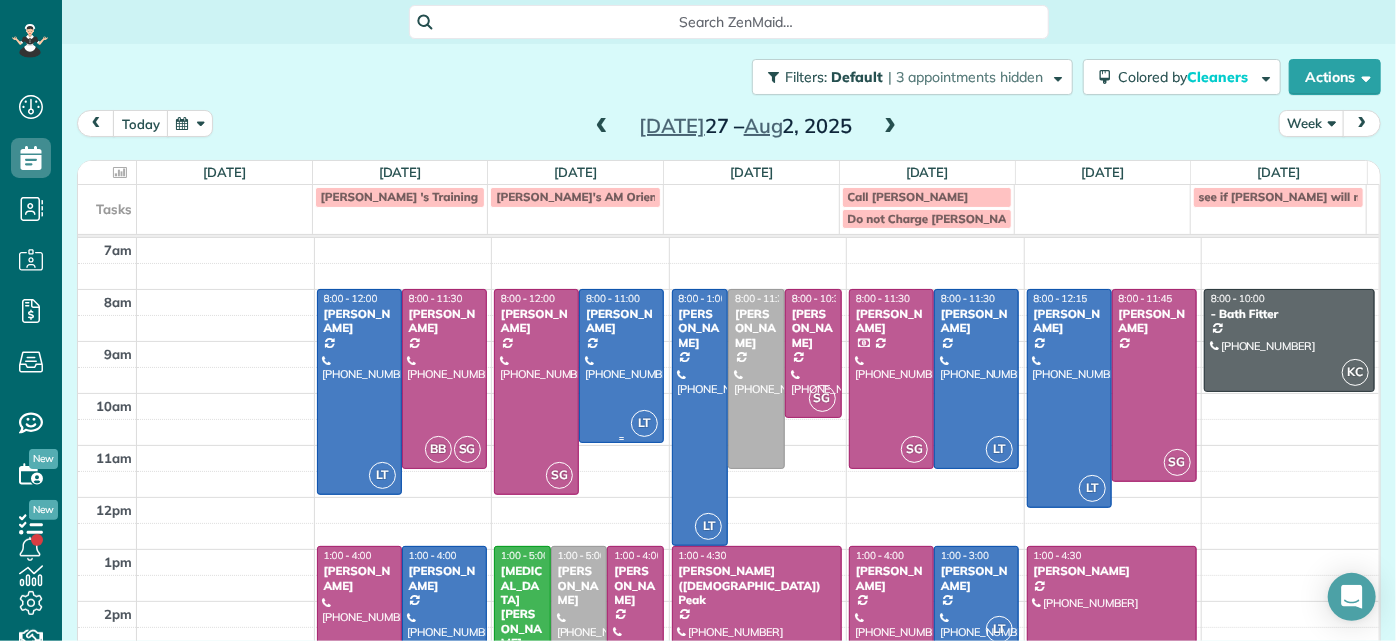 click at bounding box center (621, 366) 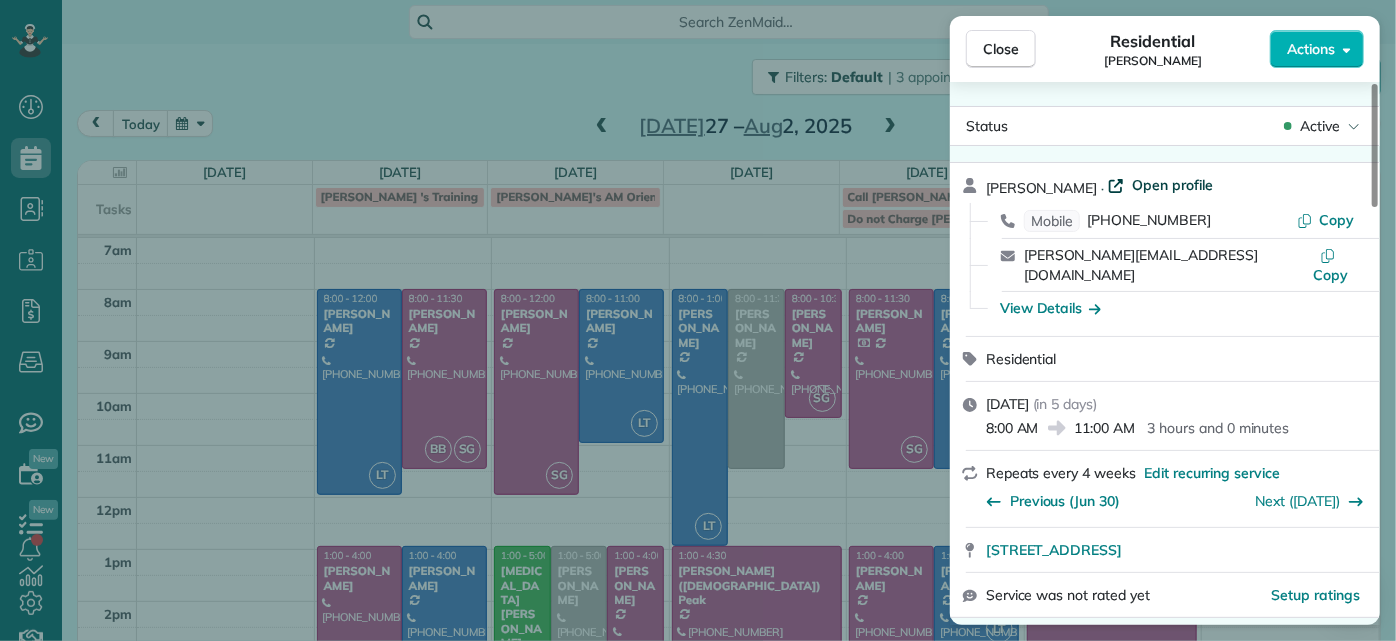 click on "Open profile" at bounding box center [1172, 185] 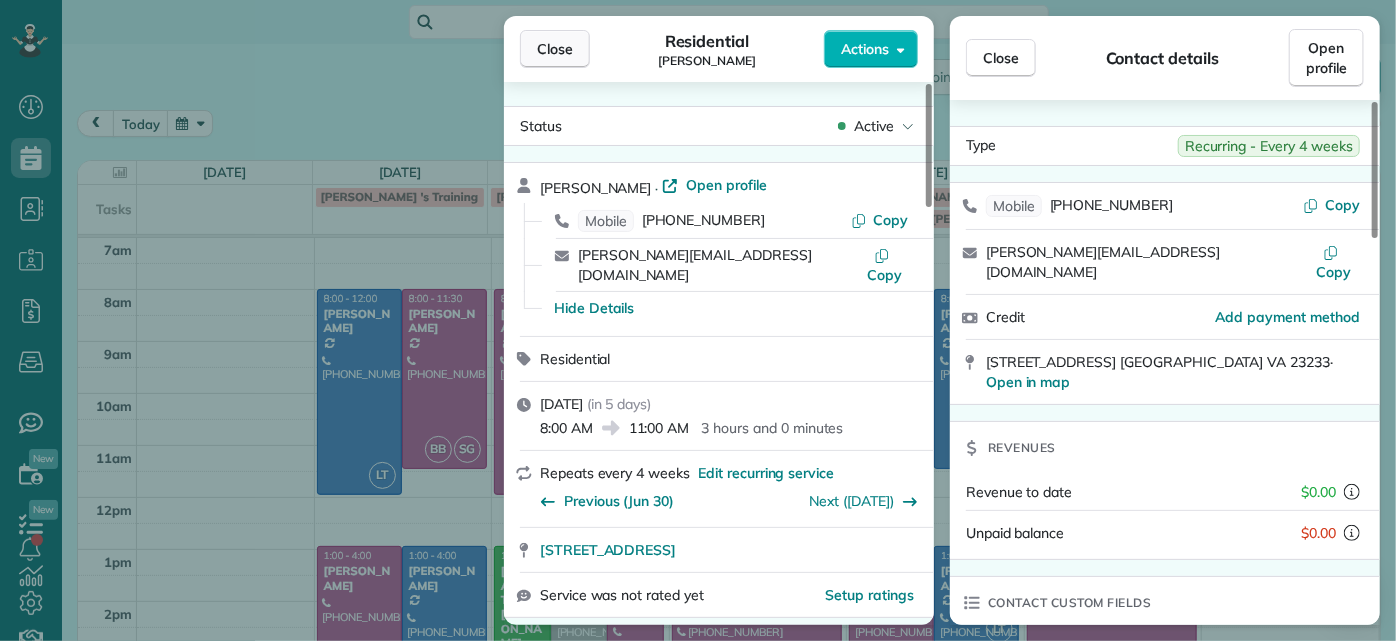 click on "Close" at bounding box center (555, 49) 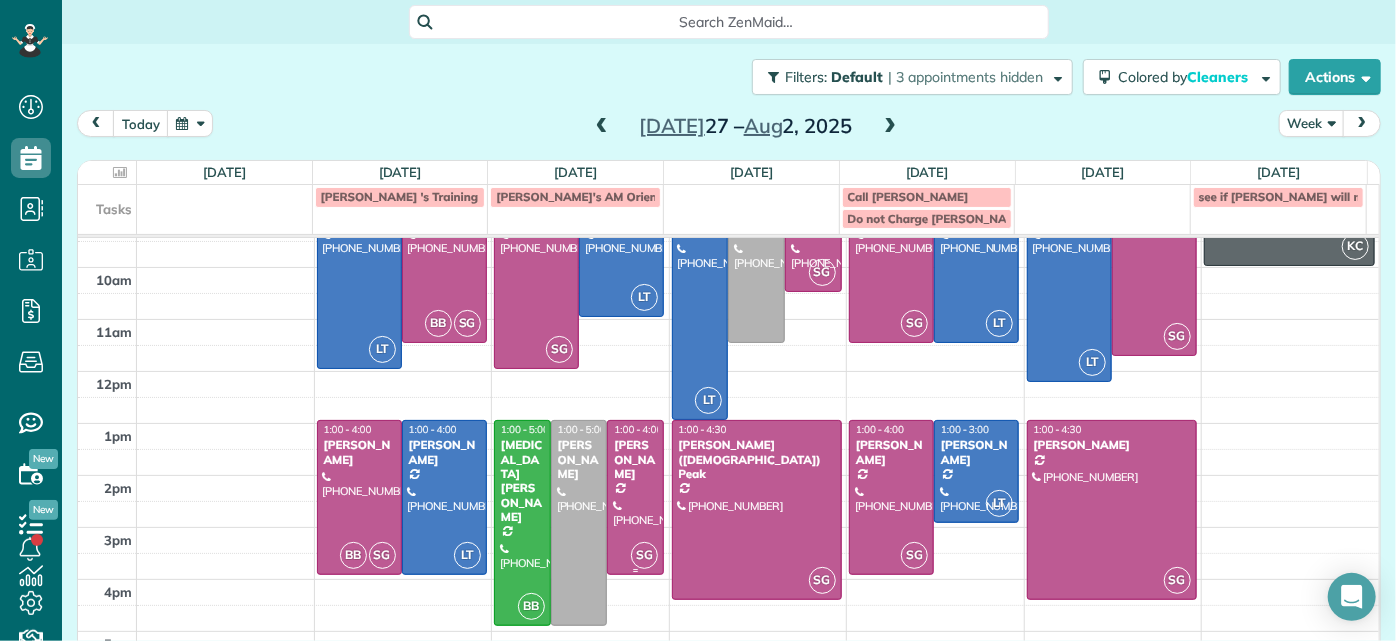 scroll, scrollTop: 133, scrollLeft: 0, axis: vertical 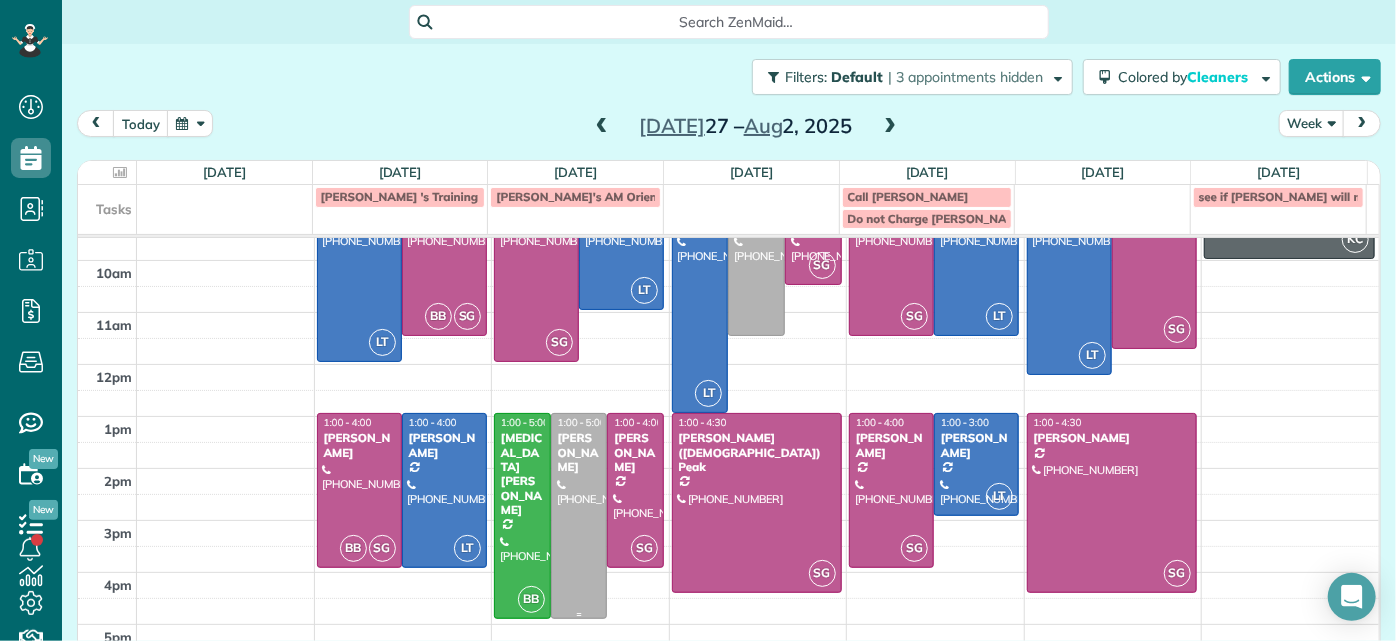 click at bounding box center [579, 516] 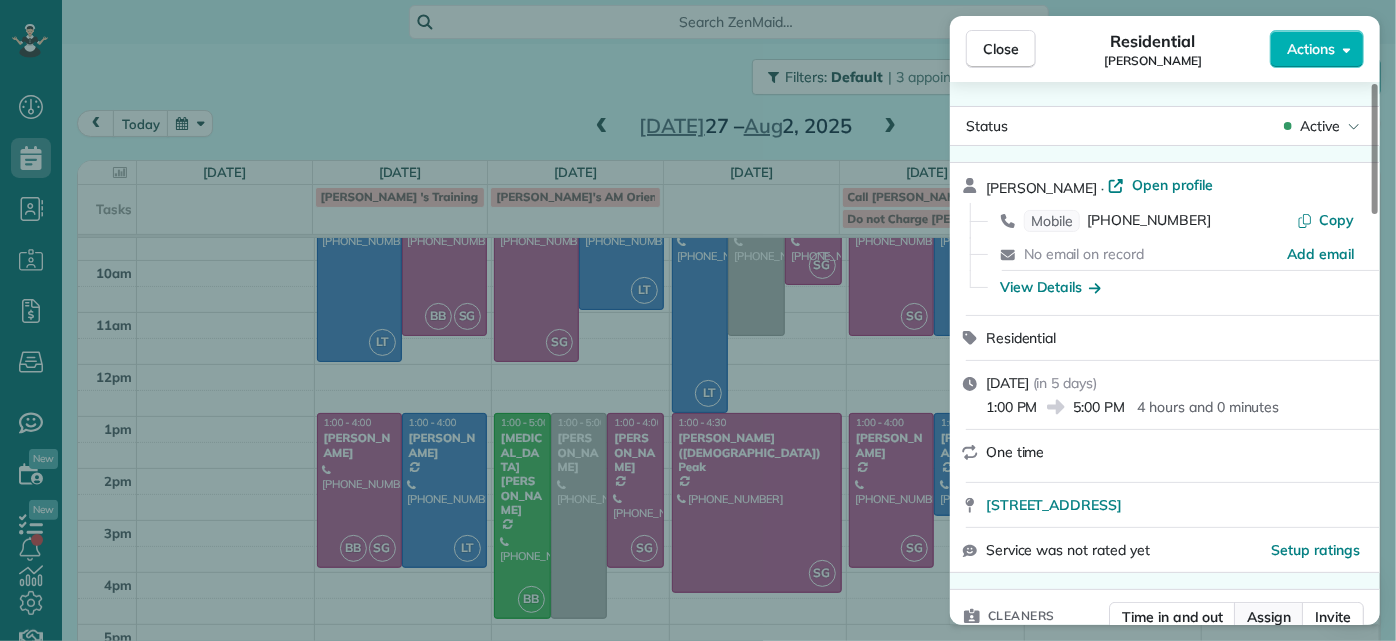 click on "Assign" at bounding box center [1269, 617] 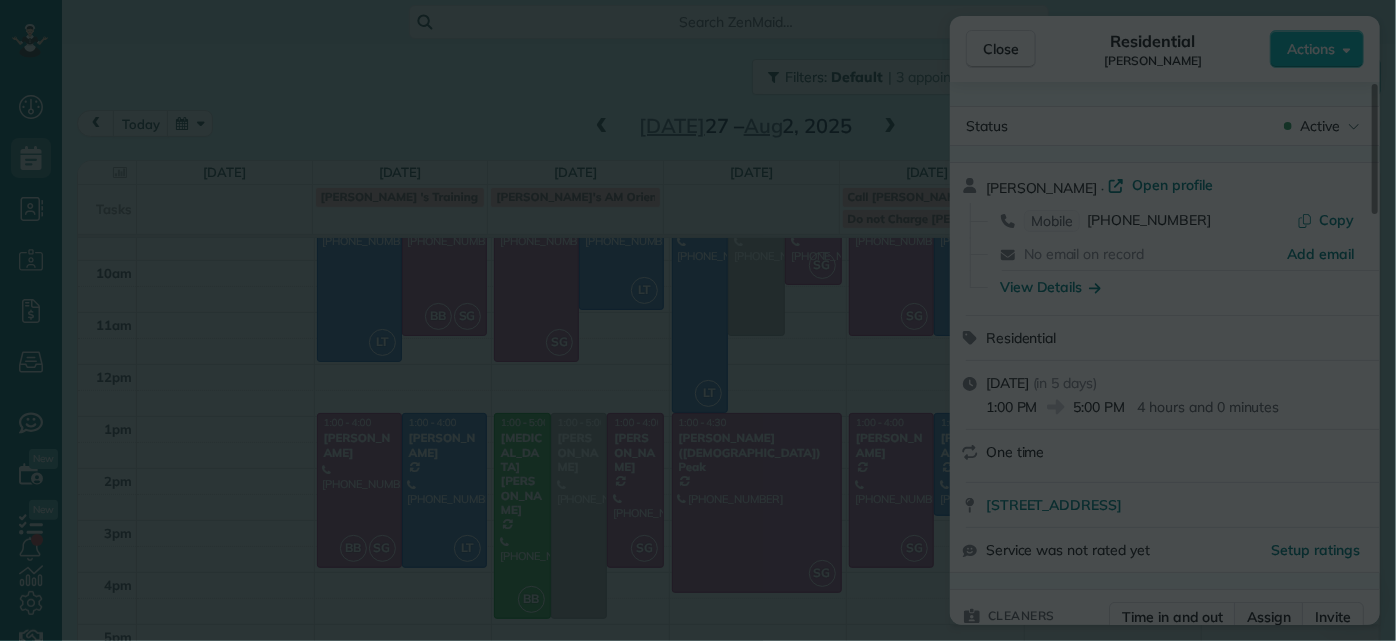 scroll, scrollTop: 0, scrollLeft: 0, axis: both 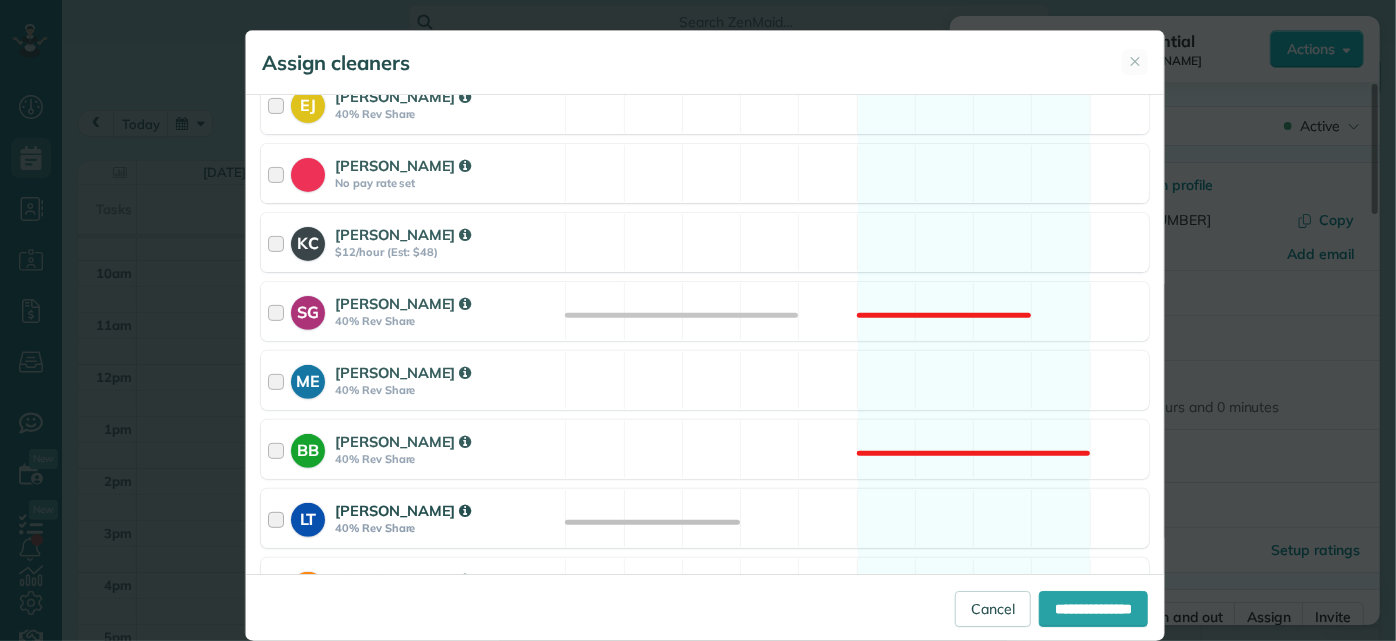 click on "LT
Laura Thaller
40% Rev Share
Available" at bounding box center [705, 518] 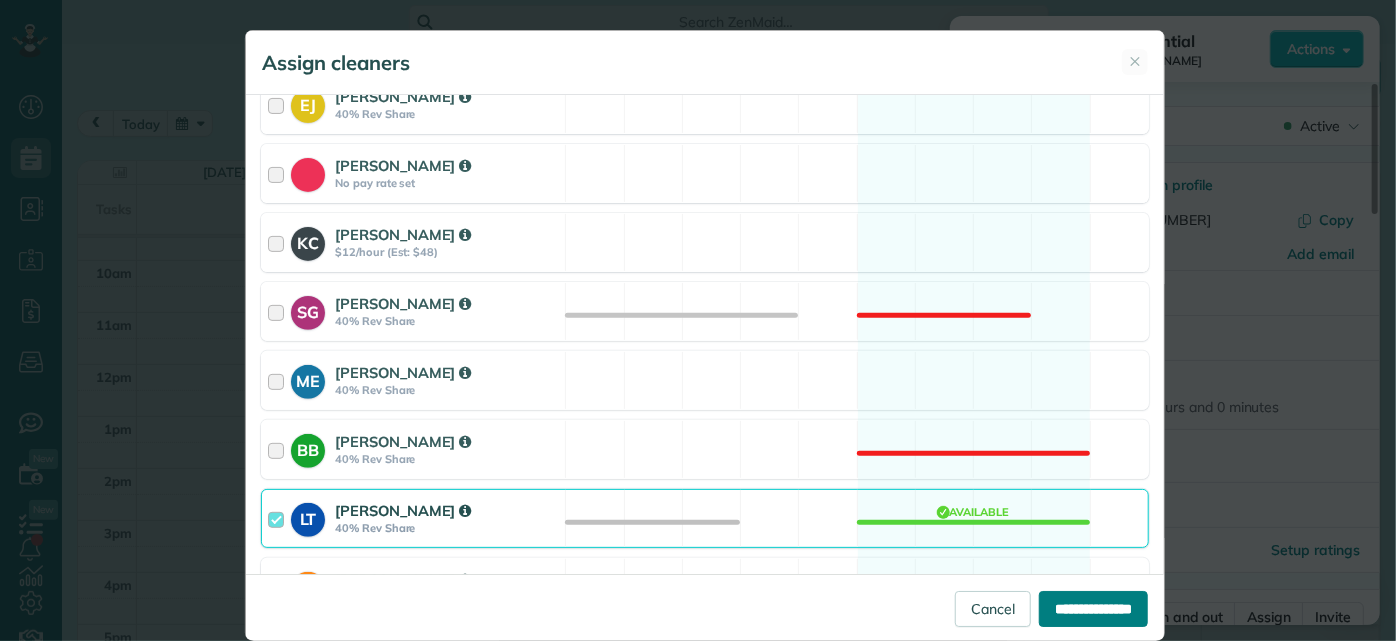 click on "**********" at bounding box center [1093, 609] 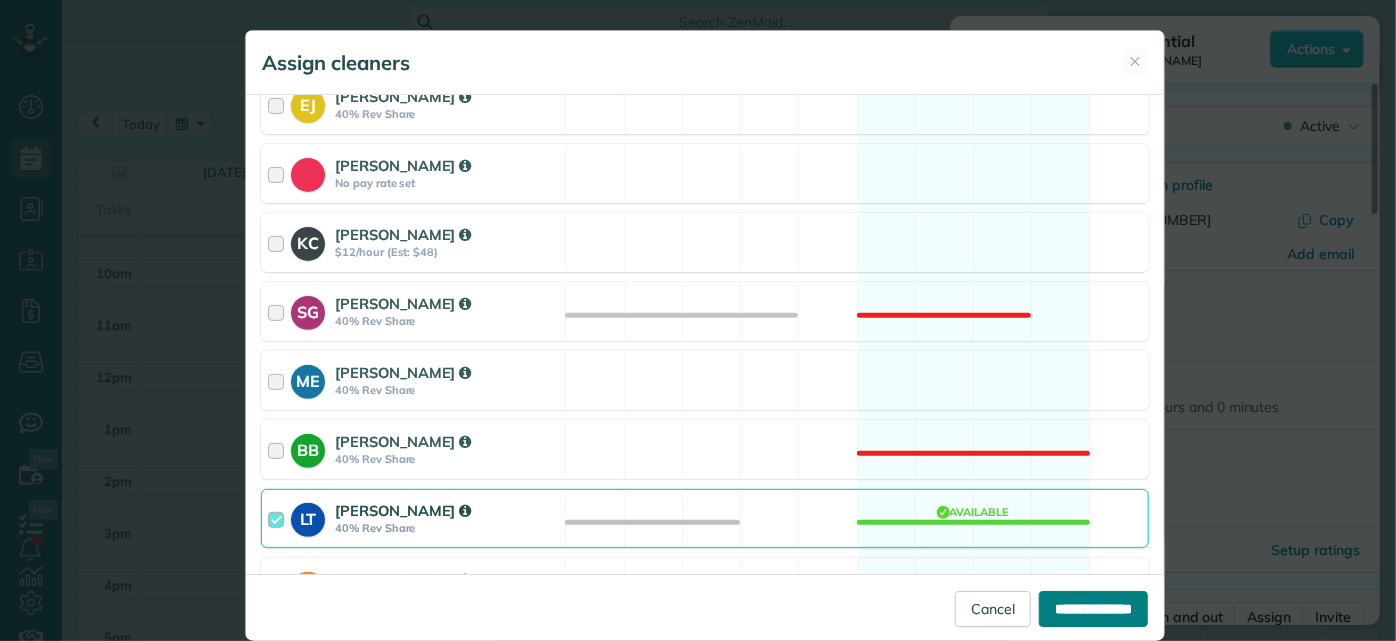 type on "**********" 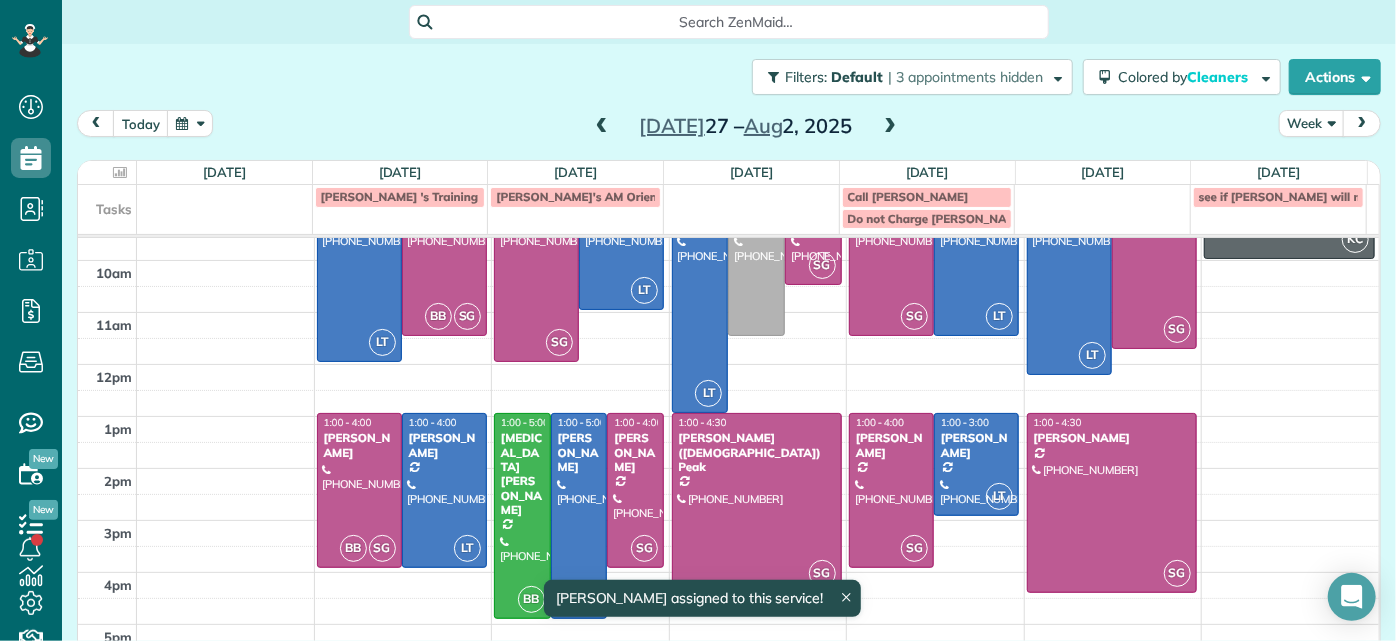 scroll, scrollTop: 133, scrollLeft: 0, axis: vertical 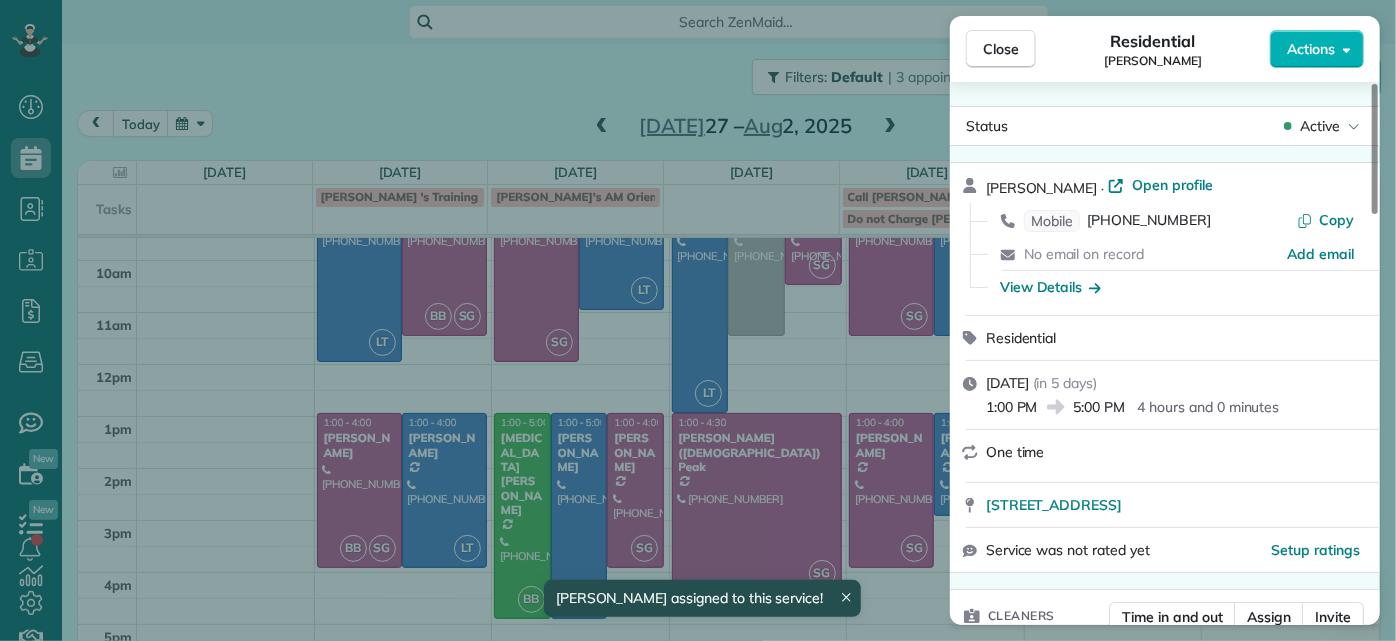 click on "Close Residential Lila Jenkins Actions Status Active Lila Jenkins · Open profile Mobile (301) 357-4299 Copy No email on record Add email View Details Residential Tuesday, July 29, 2025 ( in 5 days ) 1:00 PM 5:00 PM 4 hours and 0 minutes One time 109 North Juniper Avenue Highland Springs VA 23075 Service was not rated yet Setup ratings Cleaners Time in and out Assign Invite Cleaners Laura   Thaller 1:00 PM 5:00 PM Checklist Try Now Keep this appointment up to your standards. Stay on top of every detail, keep your cleaners organised, and your client happy. Assign a checklist Watch a 5 min demo Billing Billing actions Price $0.00 Overcharge $0.00 Discount $0.00 Coupon discount - Primary tax - Secondary tax - Total appointment price $0.00 Tips collected New feature! $0.00 Mark as paid Total including tip $0.00 Get paid online in no-time! Send an invoice and reward your cleaners with tips Charge customer credit card Appointment custom fields Man Hours 4 Type of Cleaning  Maintenance Cleaning  Reason for Skip - 0" at bounding box center (698, 320) 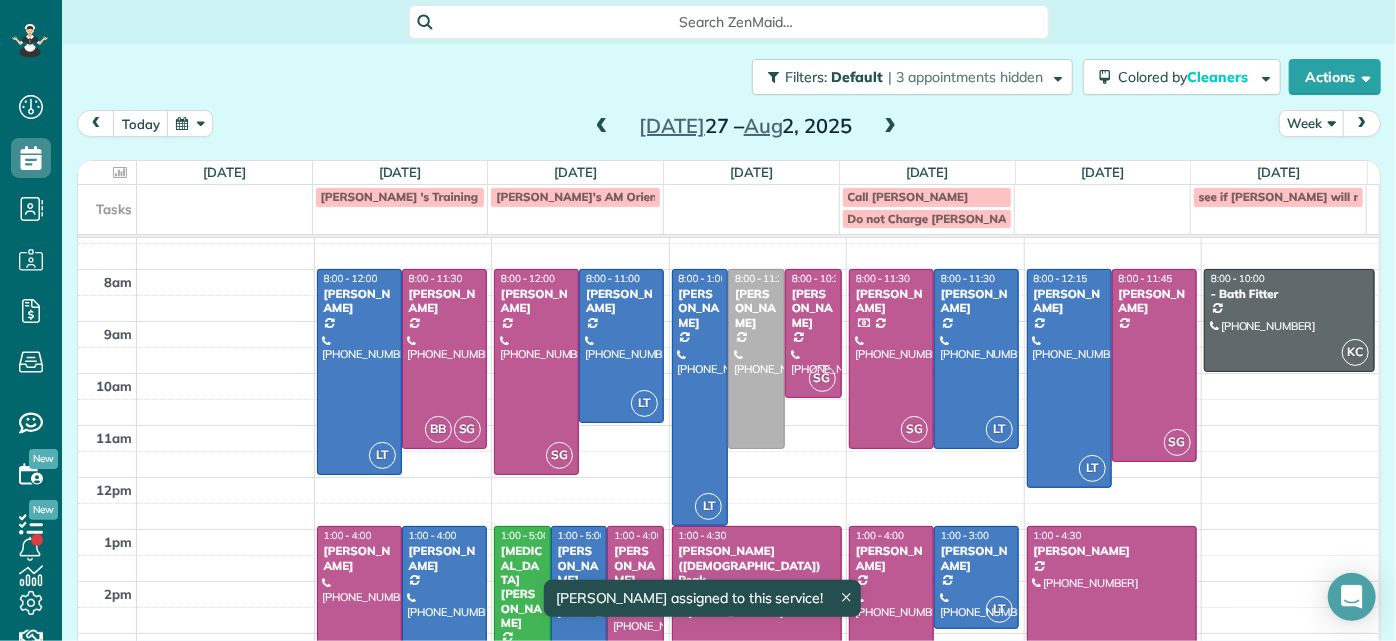 scroll, scrollTop: 0, scrollLeft: 0, axis: both 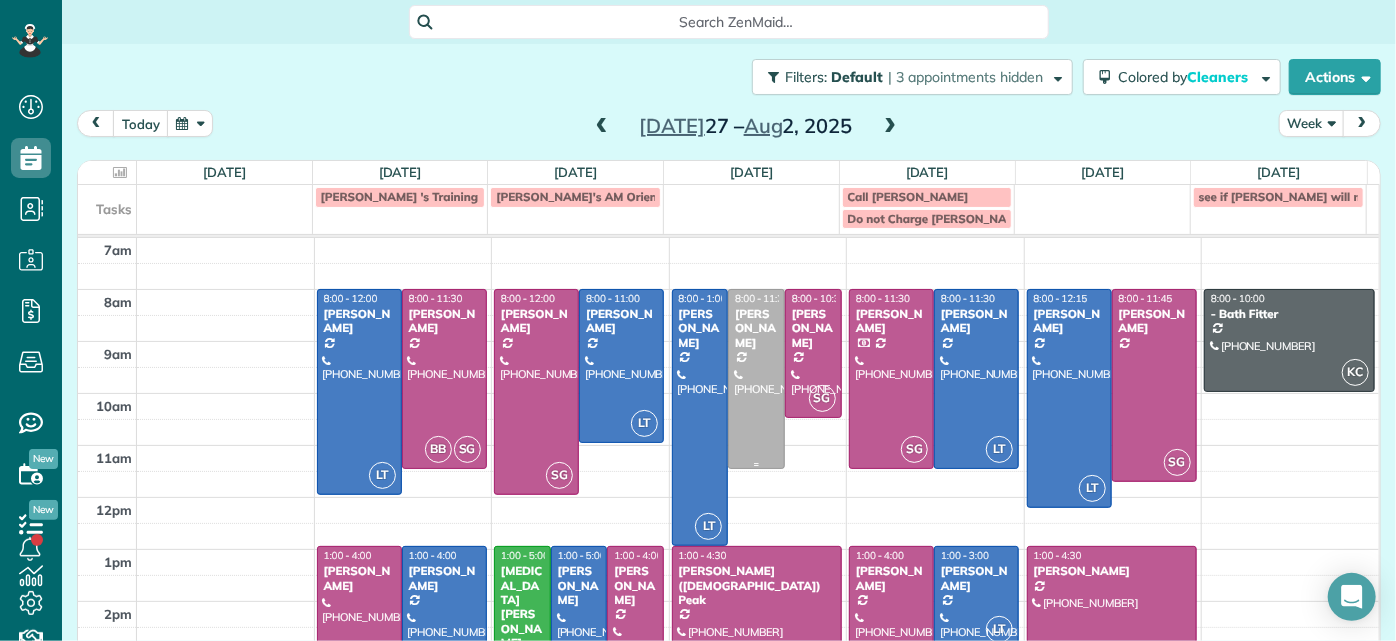 click on "Julie Sims" at bounding box center [756, 328] 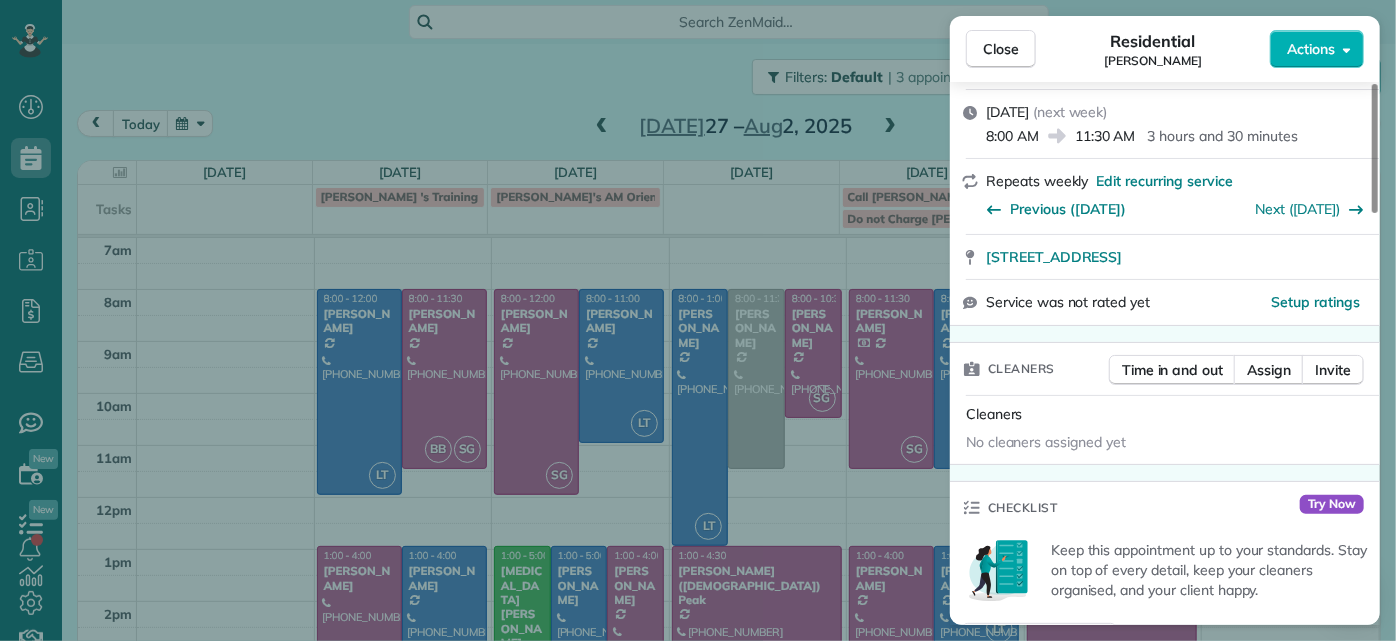scroll, scrollTop: 363, scrollLeft: 0, axis: vertical 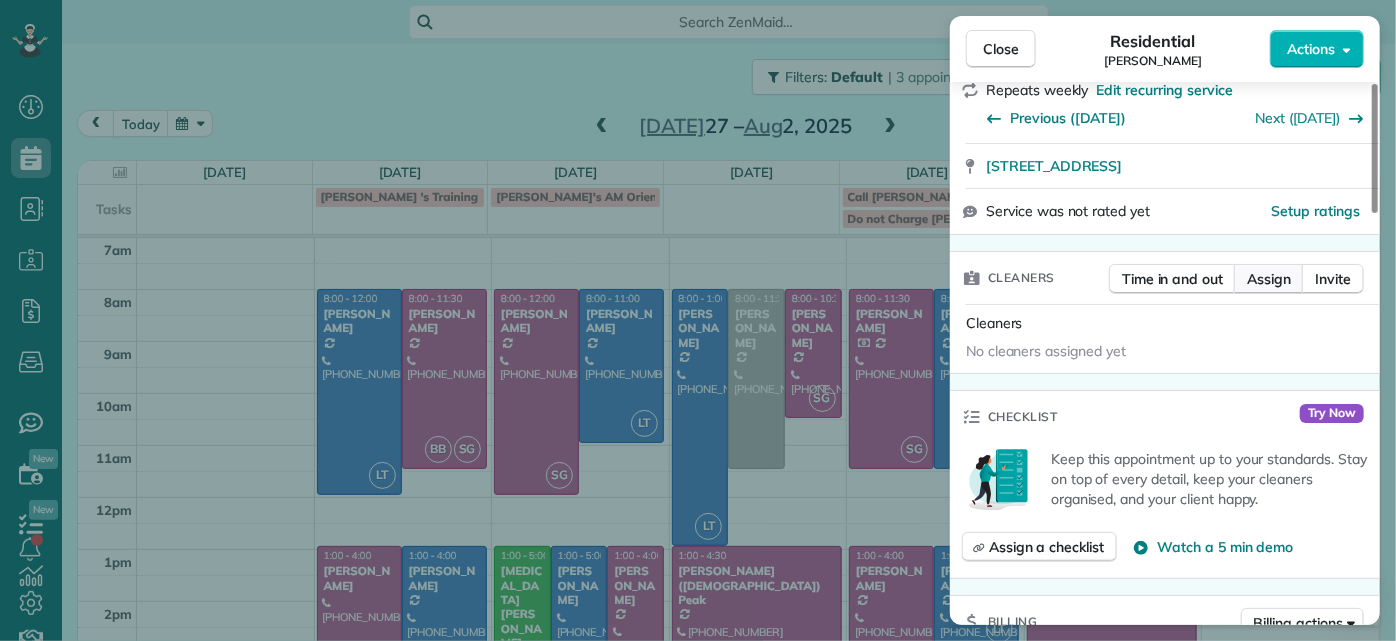 click on "Assign" at bounding box center [1269, 279] 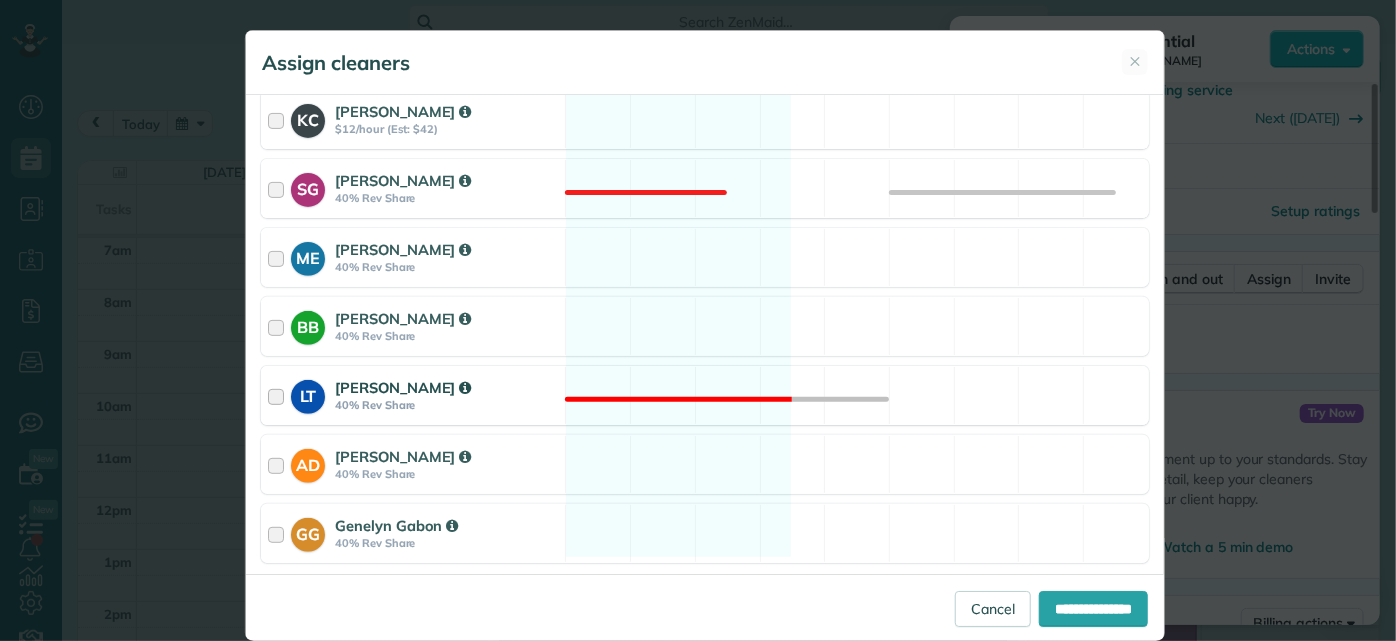 scroll, scrollTop: 366, scrollLeft: 0, axis: vertical 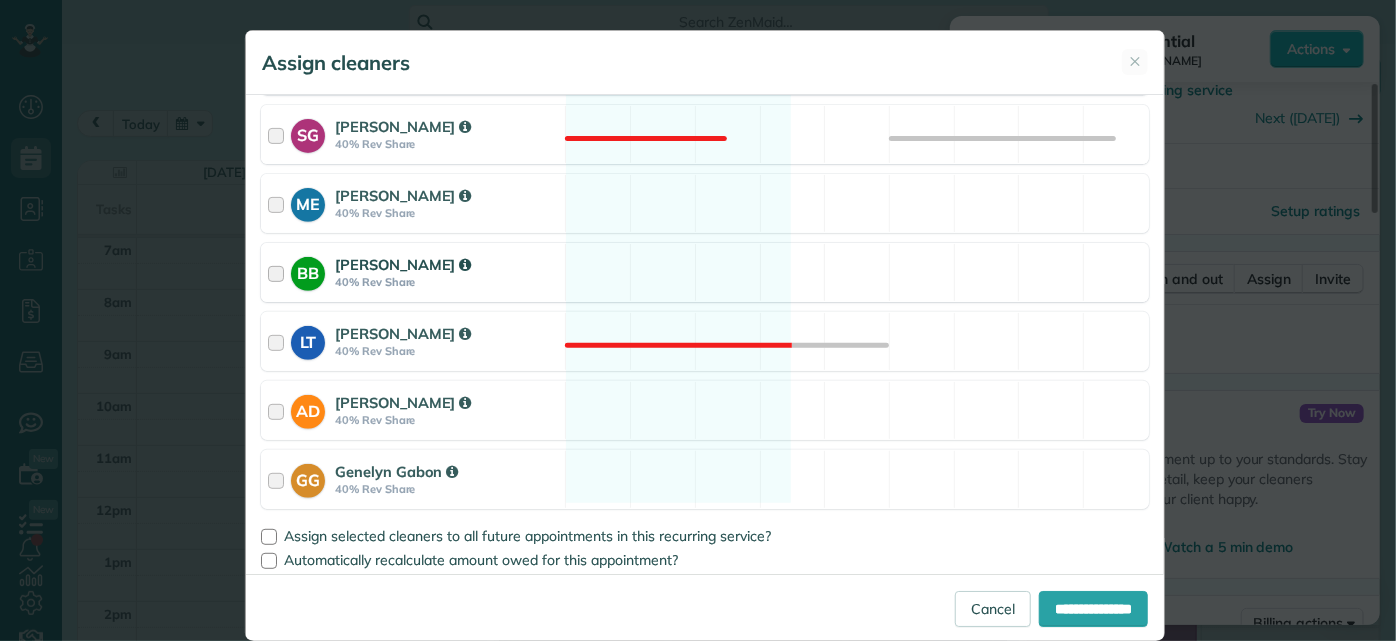 click on "BB
Brittany Brown
40% Rev Share
Available" at bounding box center (705, 272) 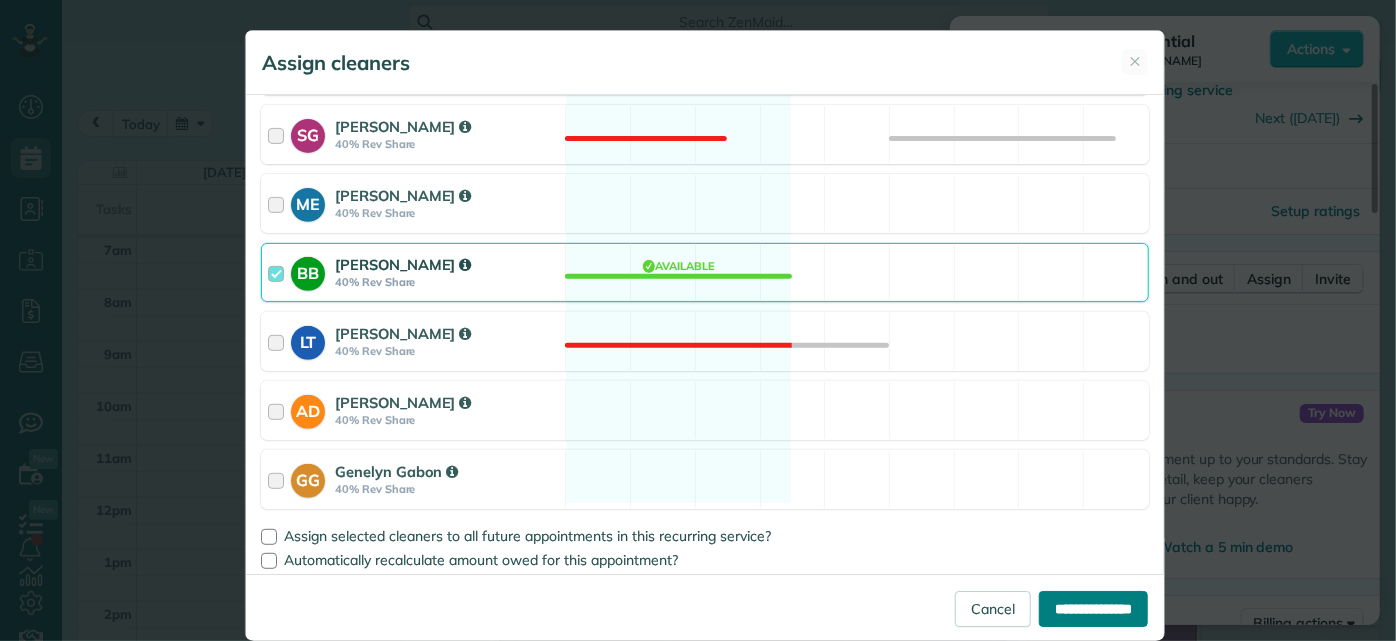 click on "**********" at bounding box center (1093, 609) 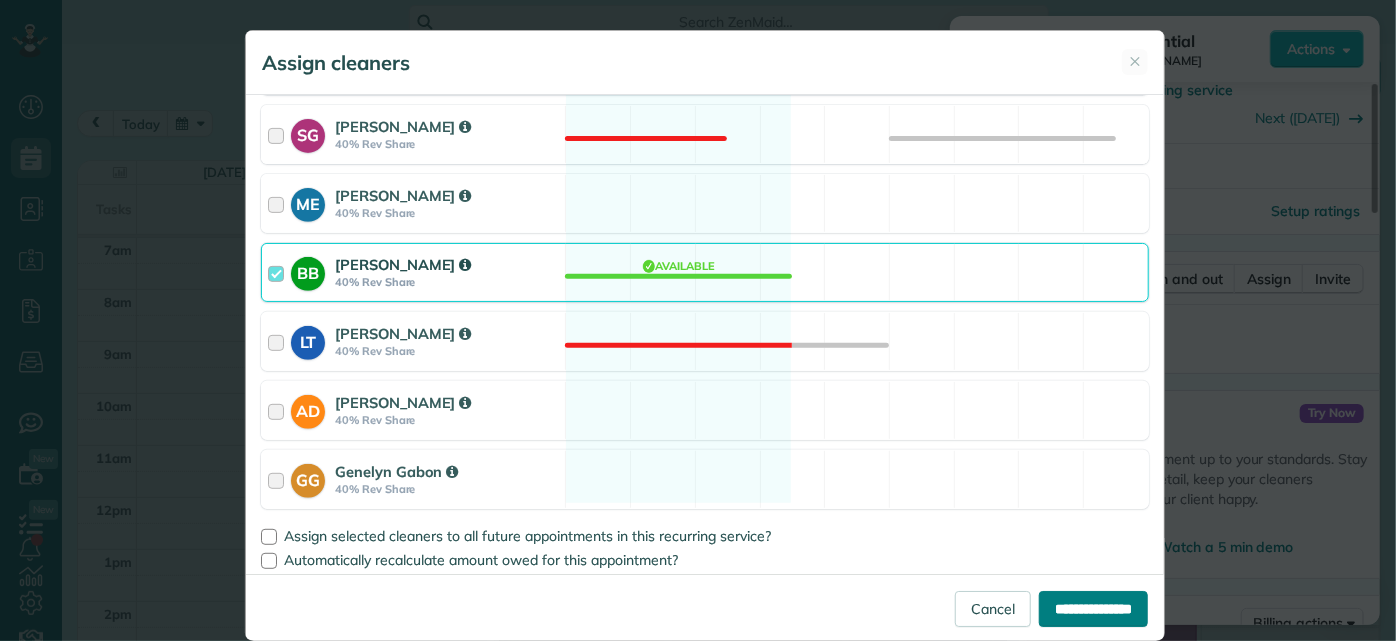 type on "**********" 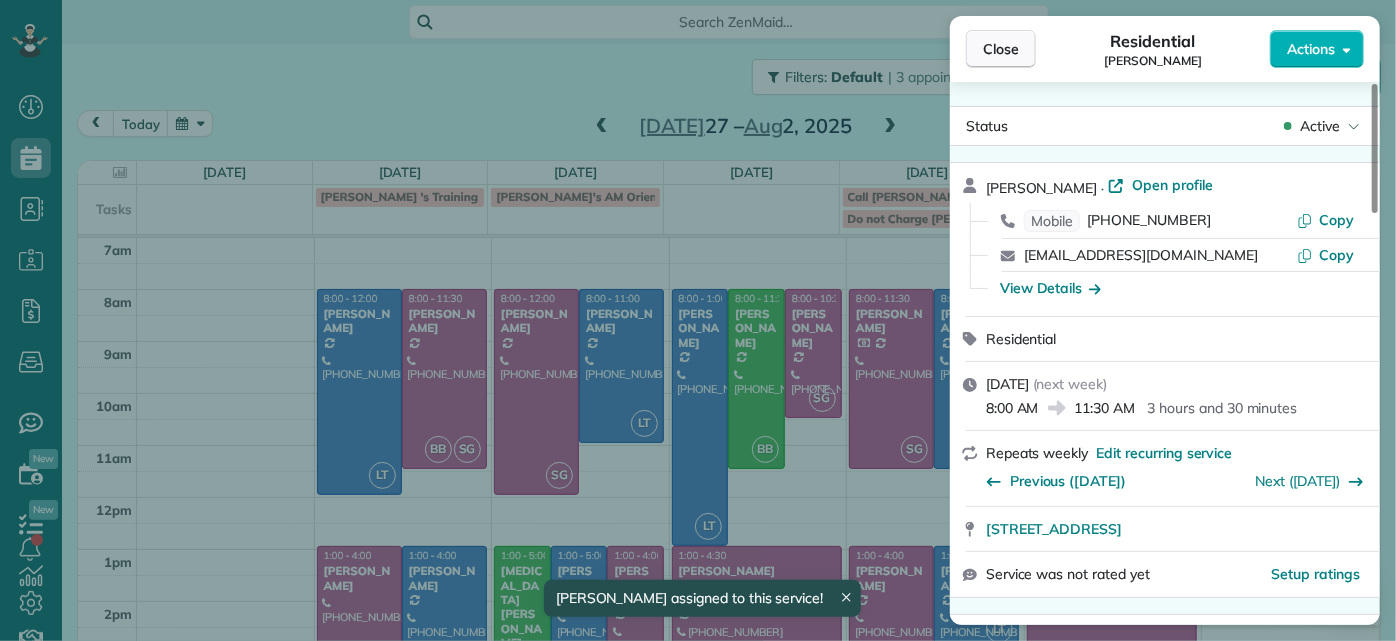 click on "Close" at bounding box center (1001, 49) 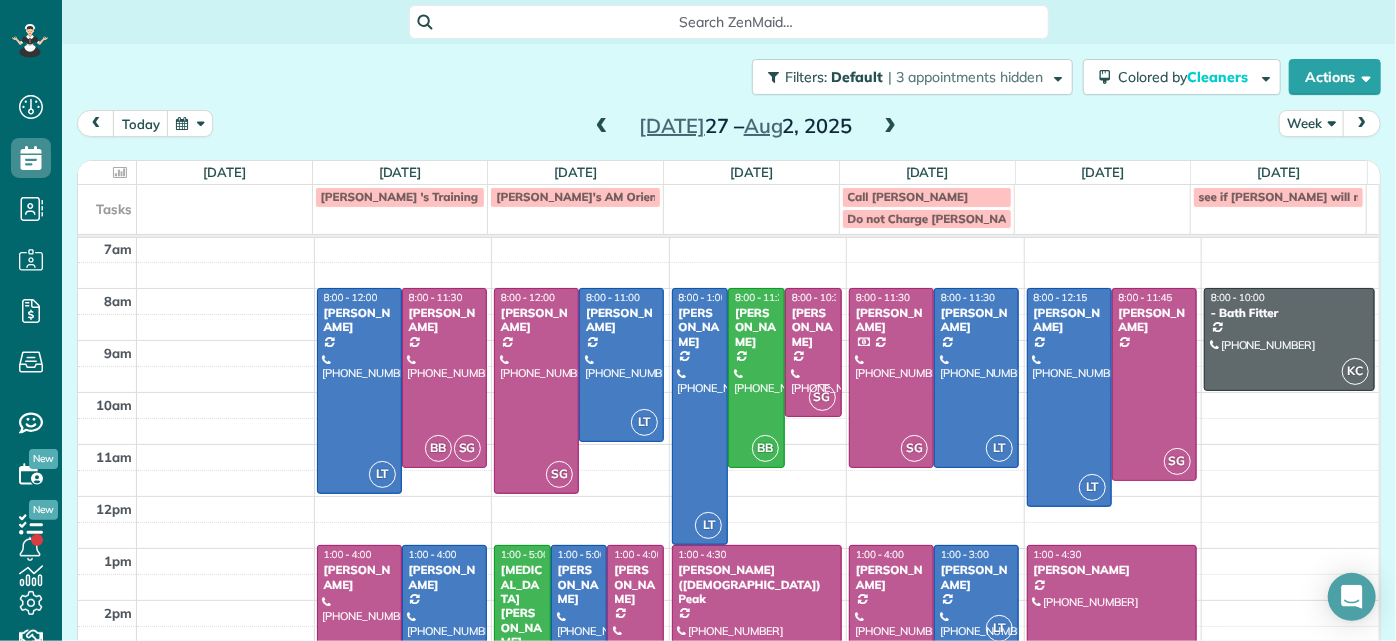 scroll, scrollTop: 0, scrollLeft: 0, axis: both 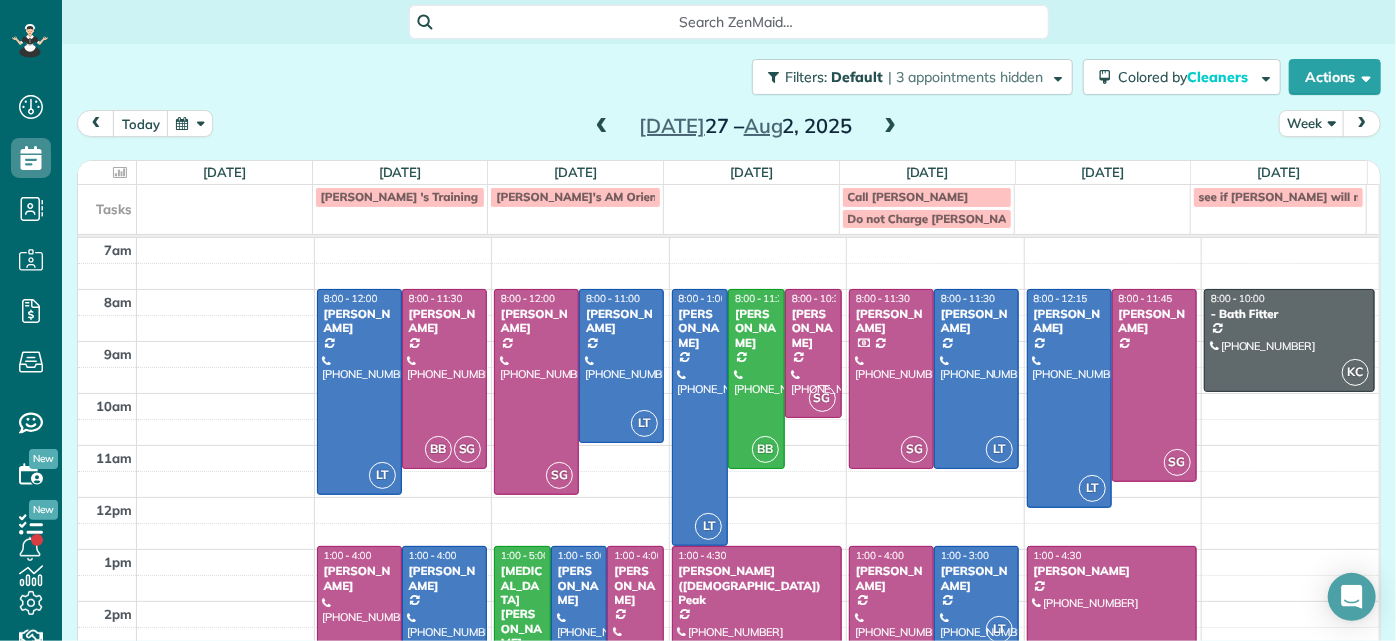 click at bounding box center [758, 302] 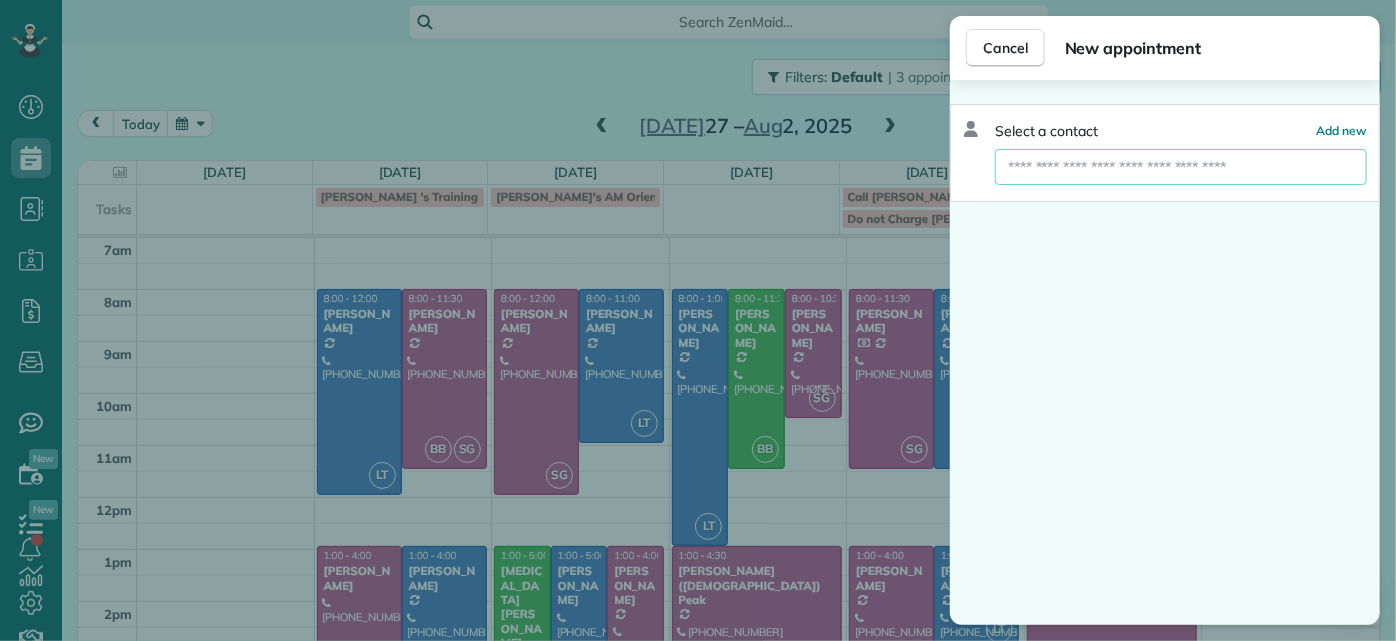 click at bounding box center [1181, 167] 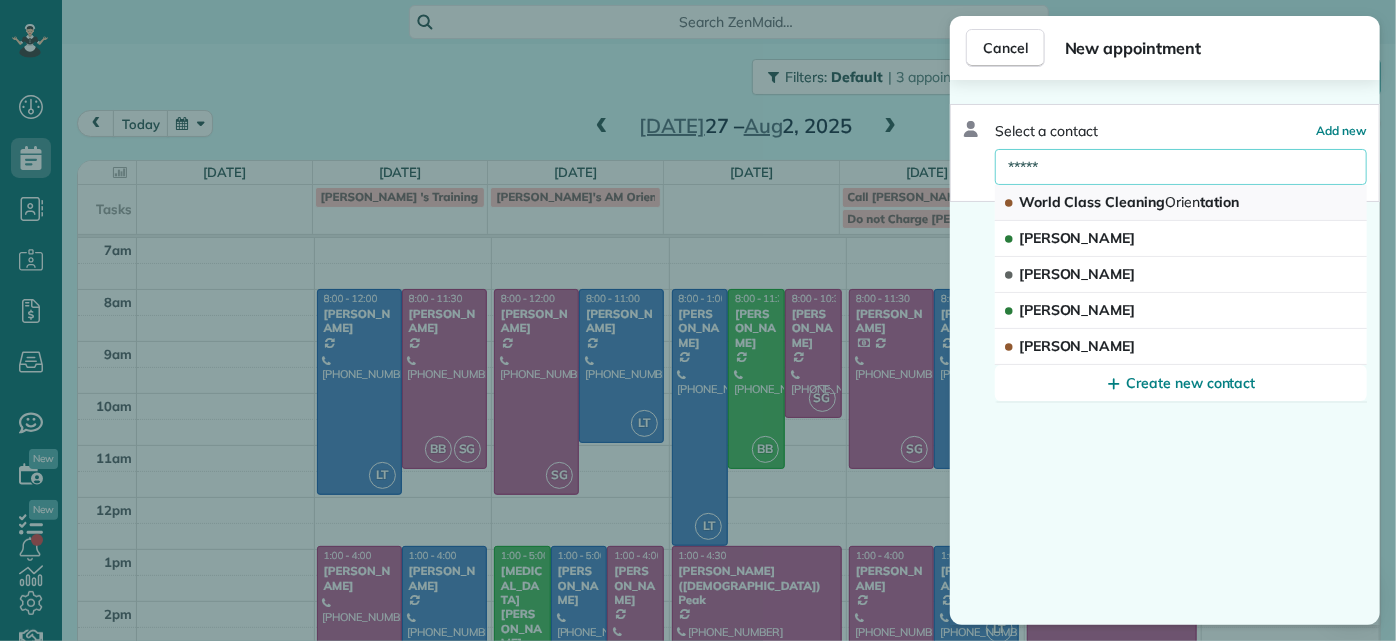 type on "*****" 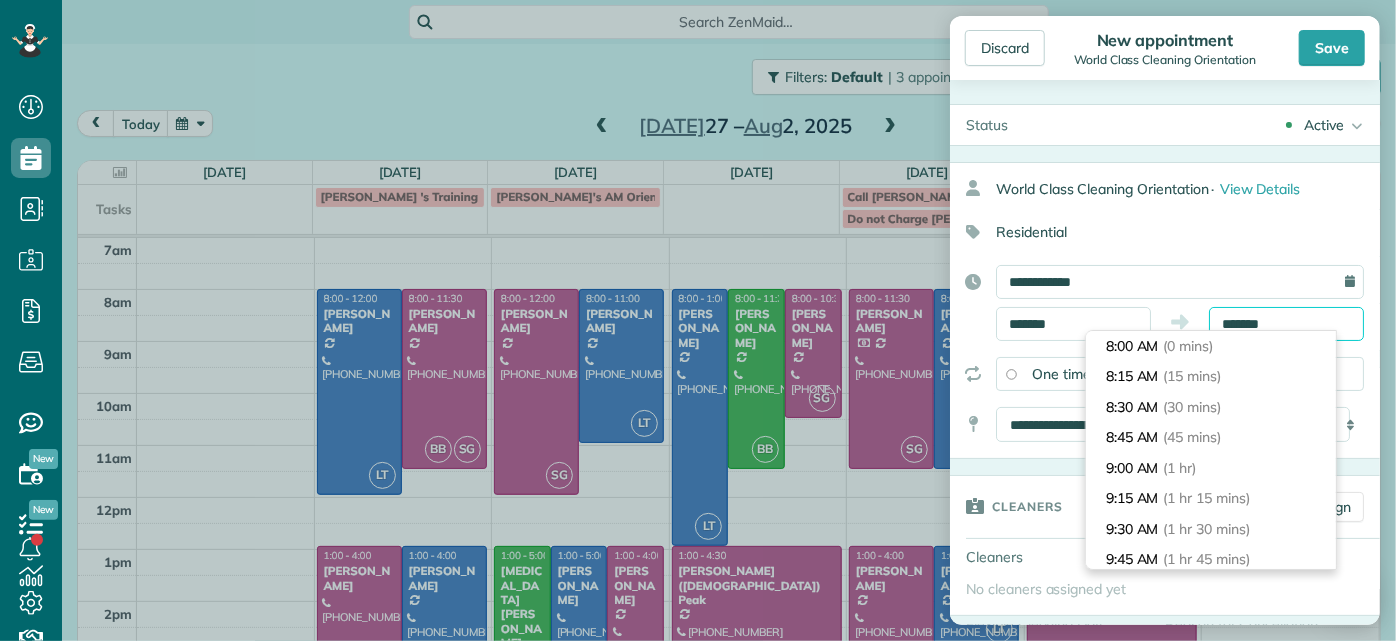 click on "*******" at bounding box center (1286, 324) 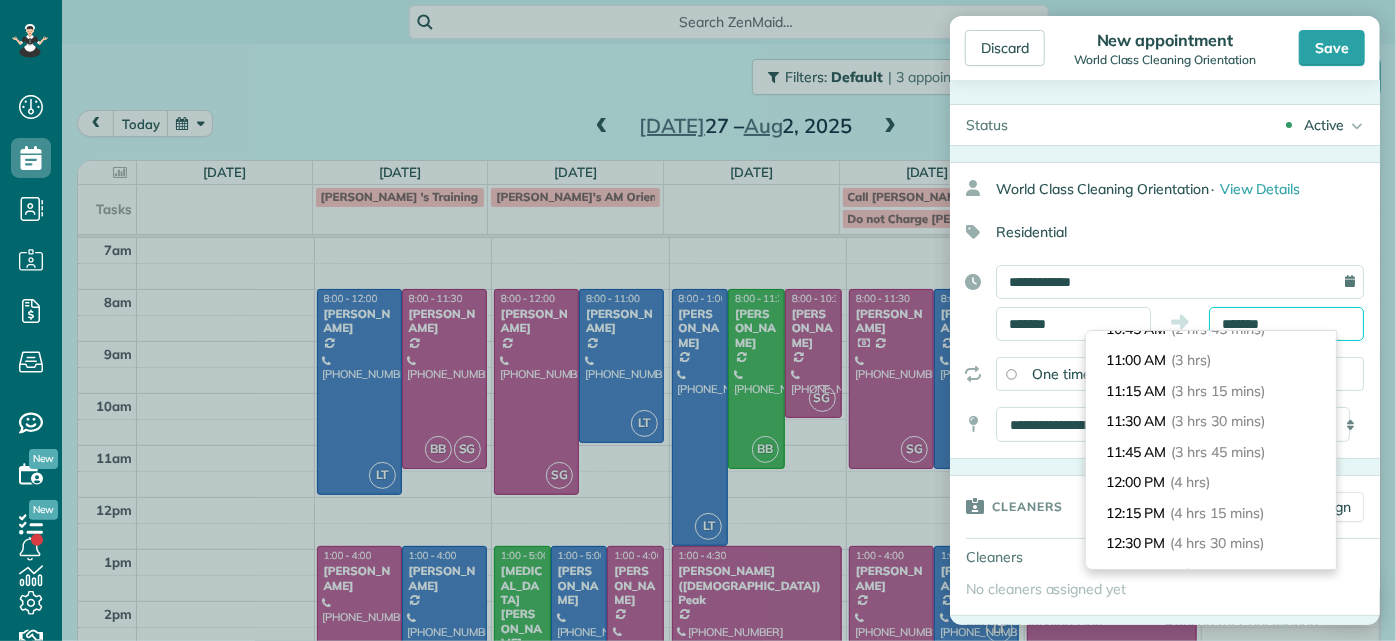 scroll, scrollTop: 363, scrollLeft: 0, axis: vertical 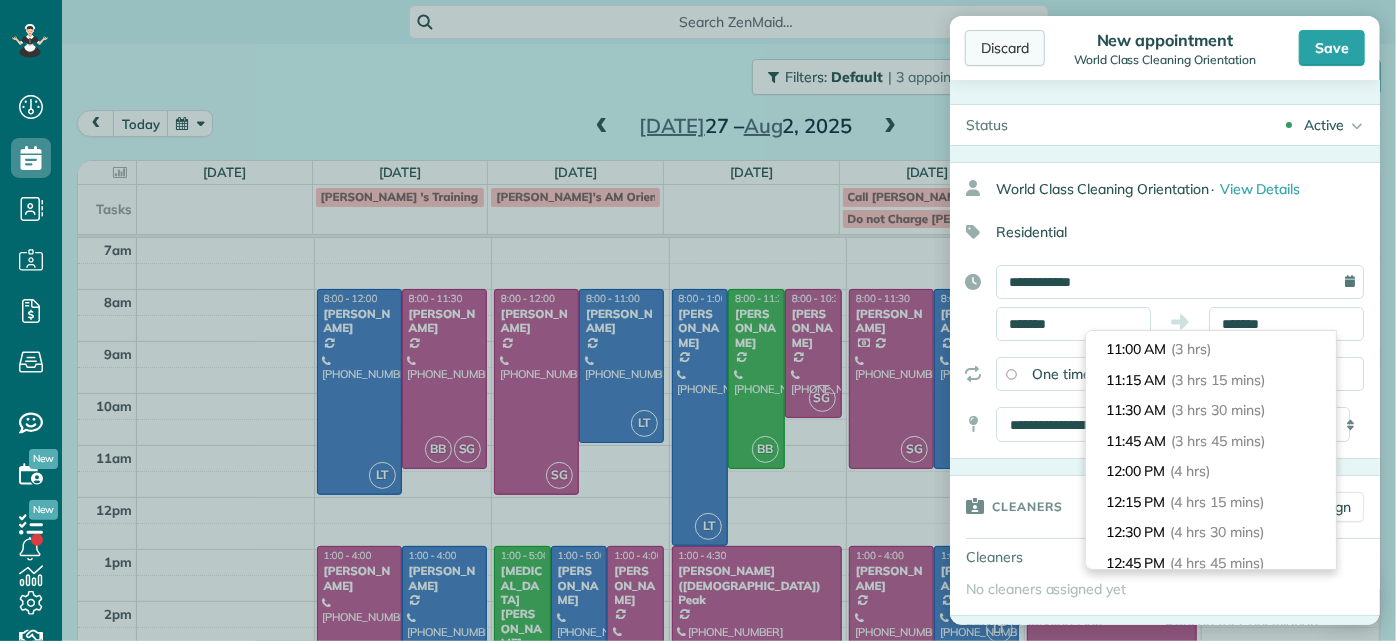 click on "Discard" at bounding box center (1005, 48) 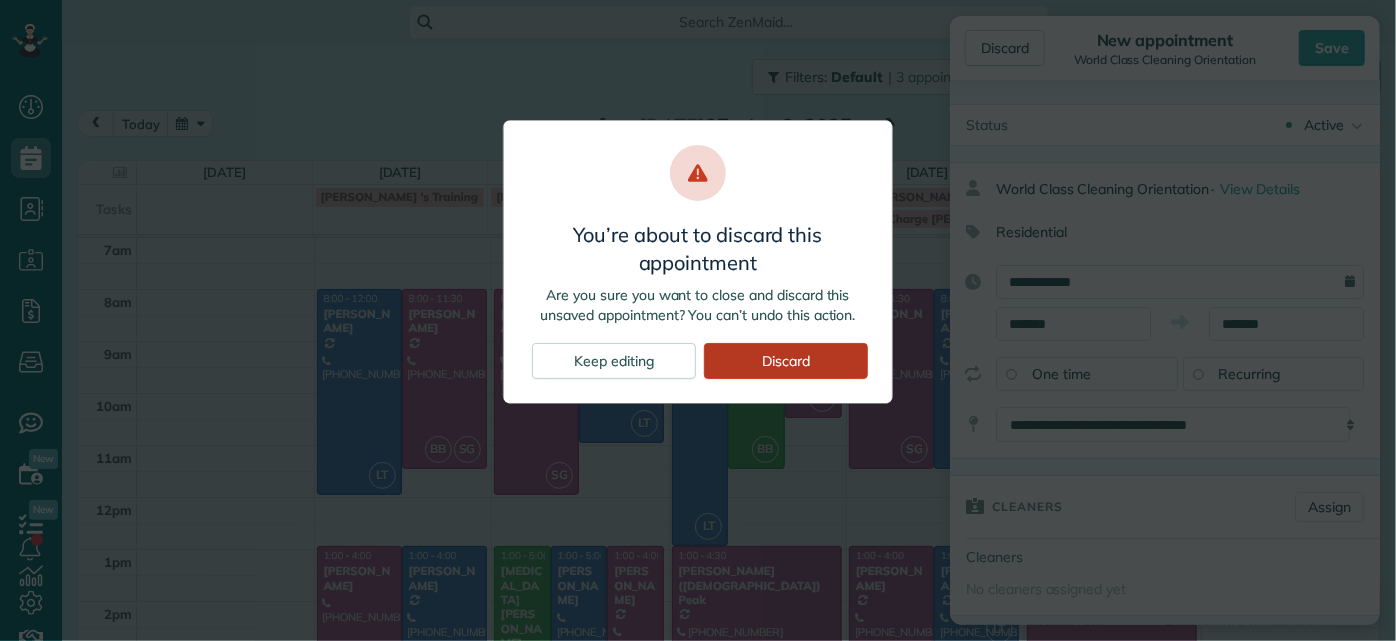 click on "Discard" at bounding box center [786, 361] 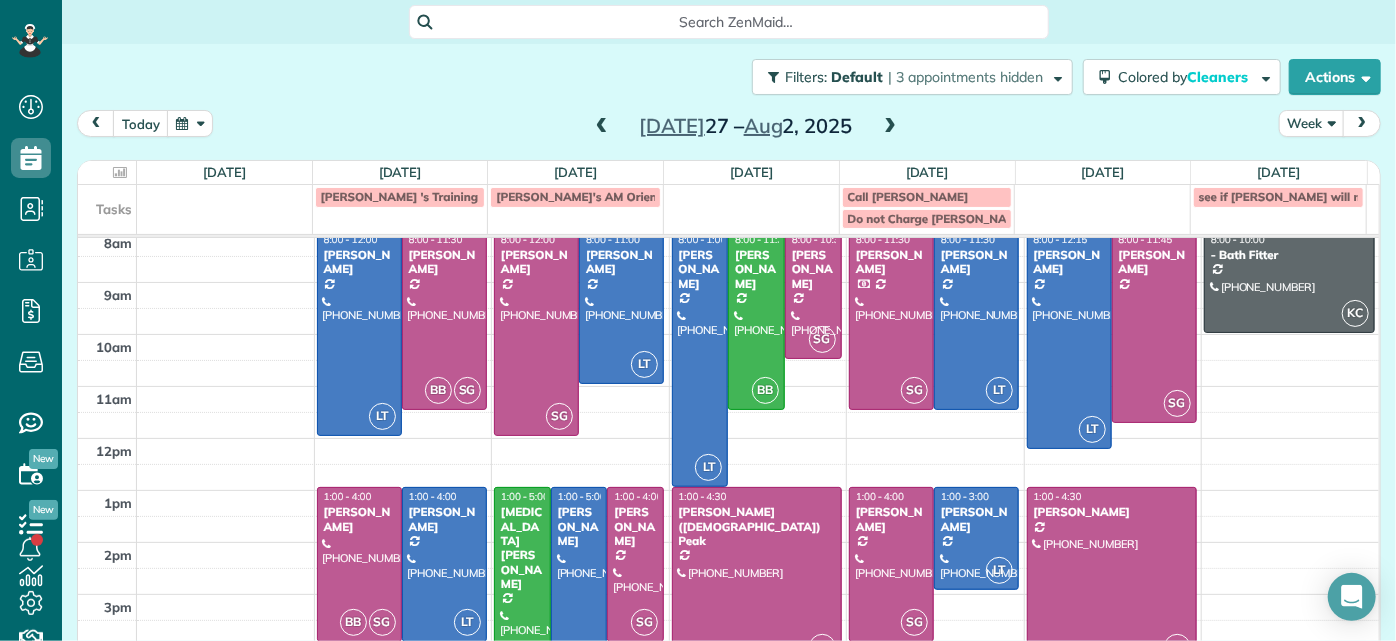 scroll, scrollTop: 133, scrollLeft: 0, axis: vertical 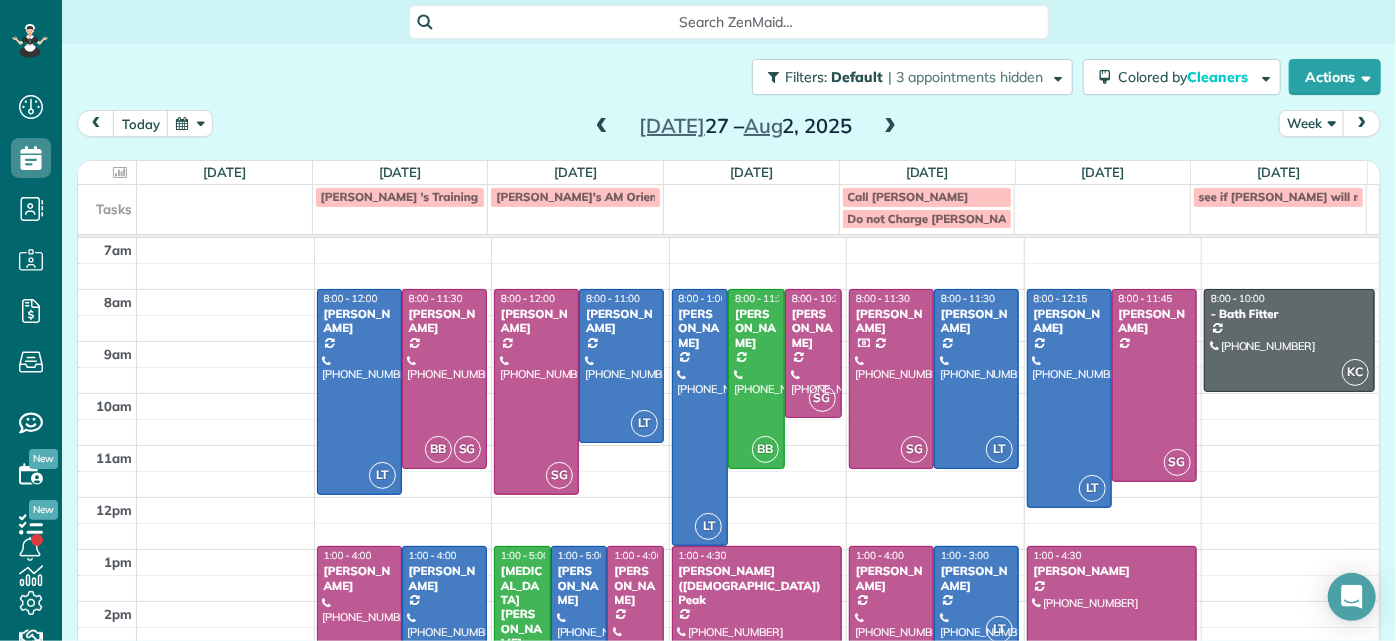 click at bounding box center (890, 127) 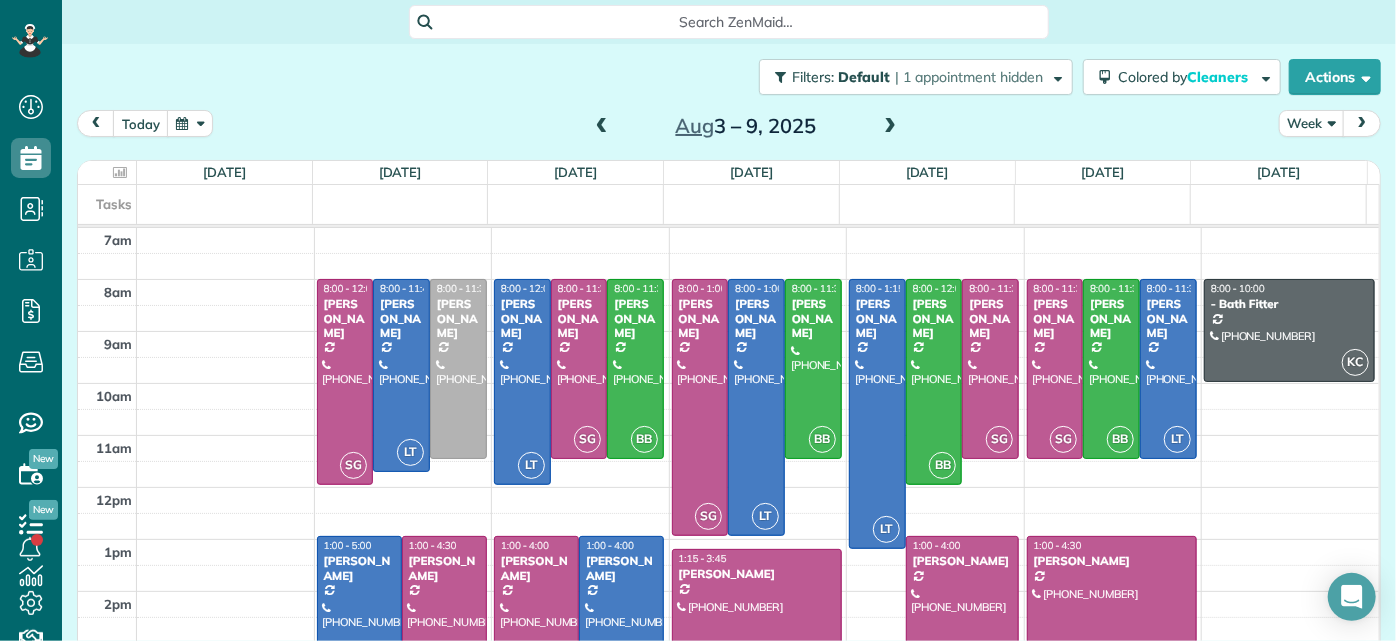 click at bounding box center [602, 127] 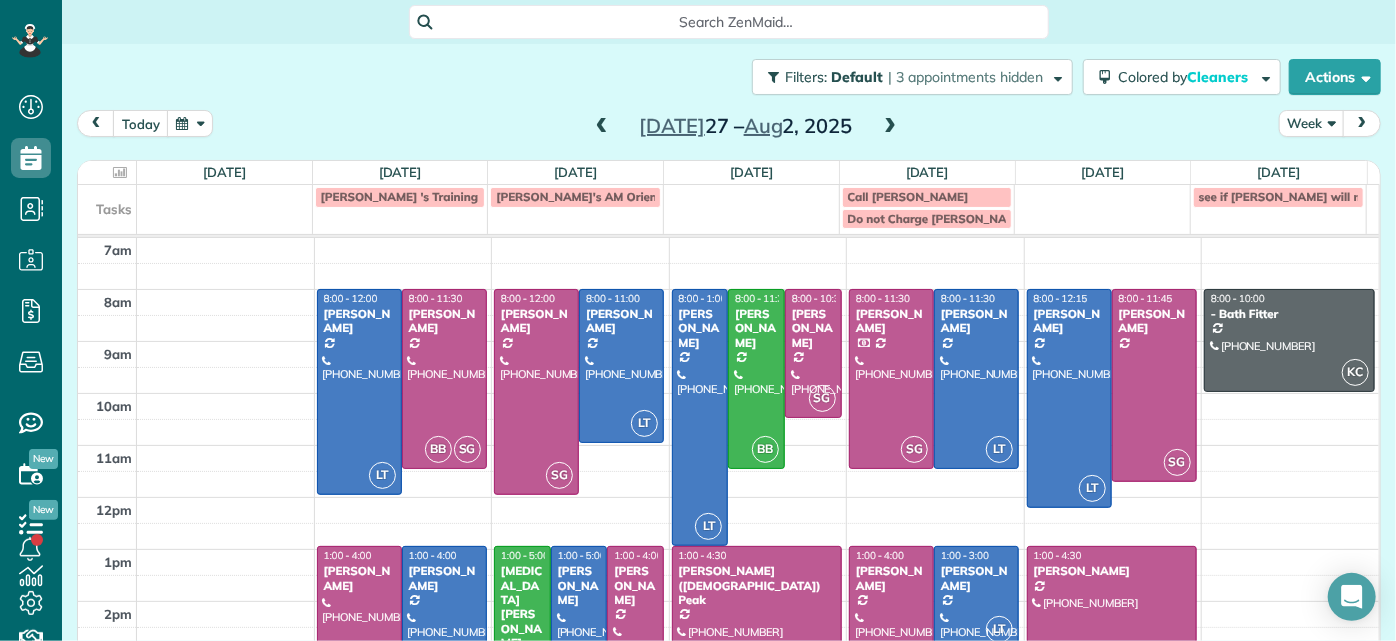 click at bounding box center [890, 127] 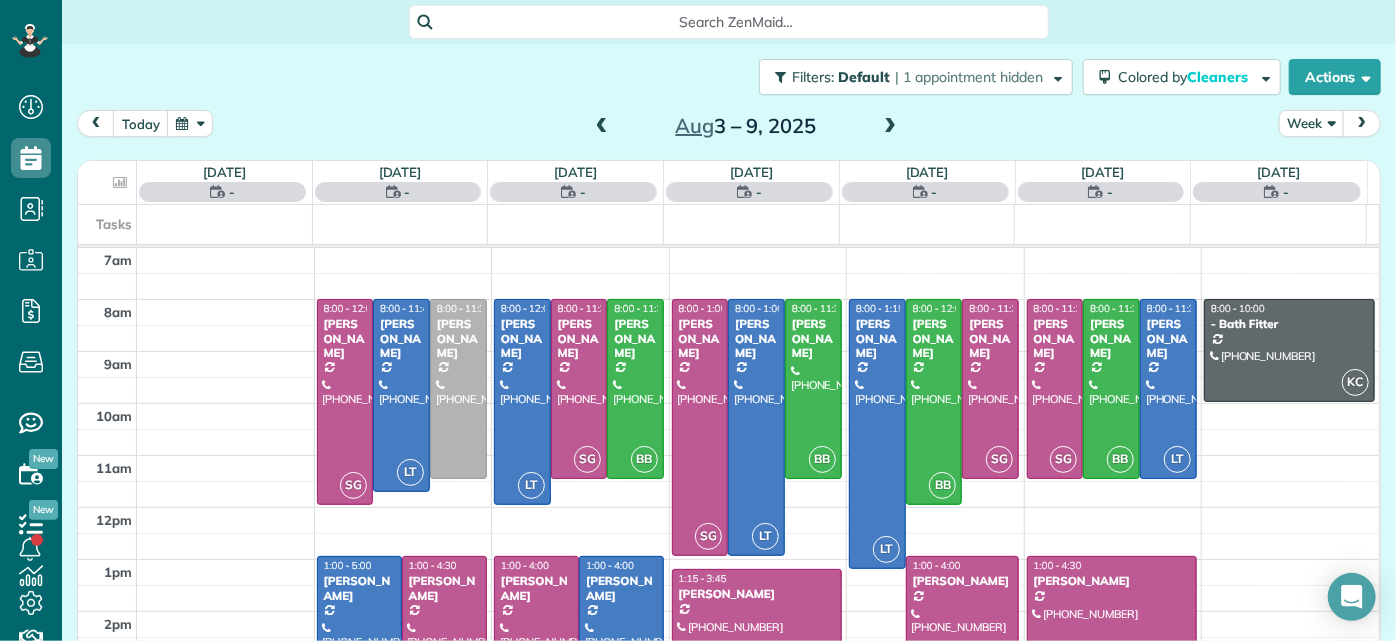 click at bounding box center (602, 127) 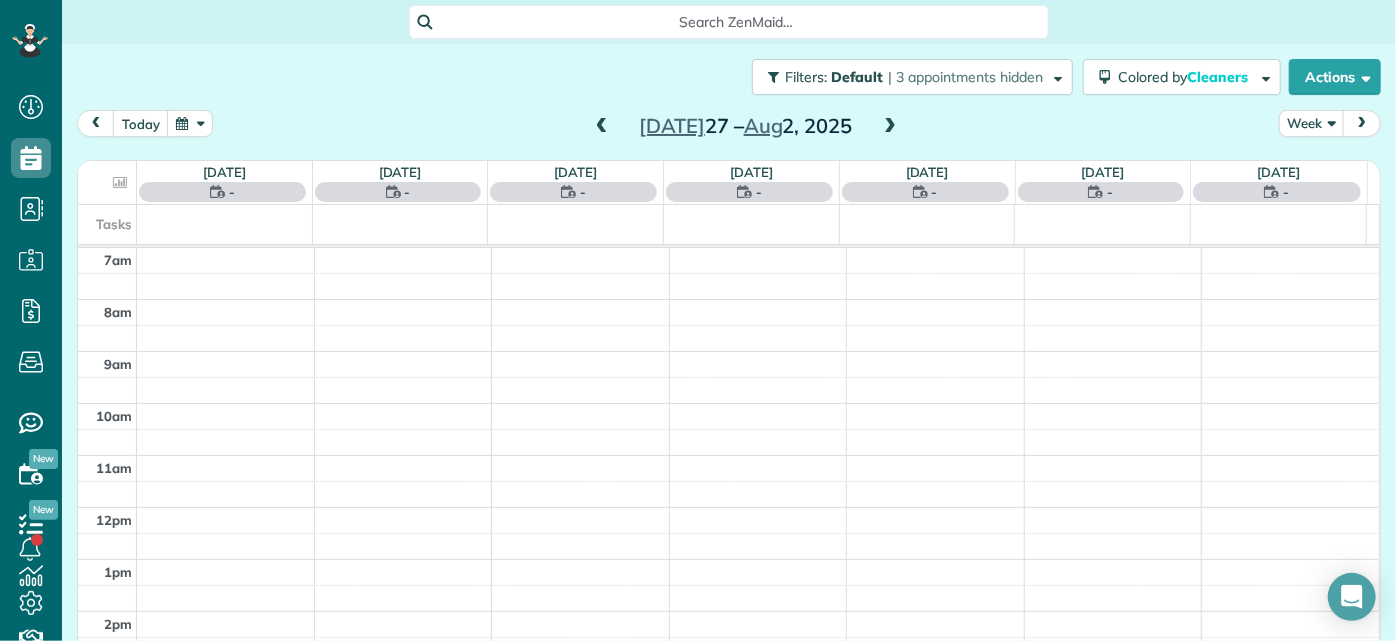 click at bounding box center [602, 127] 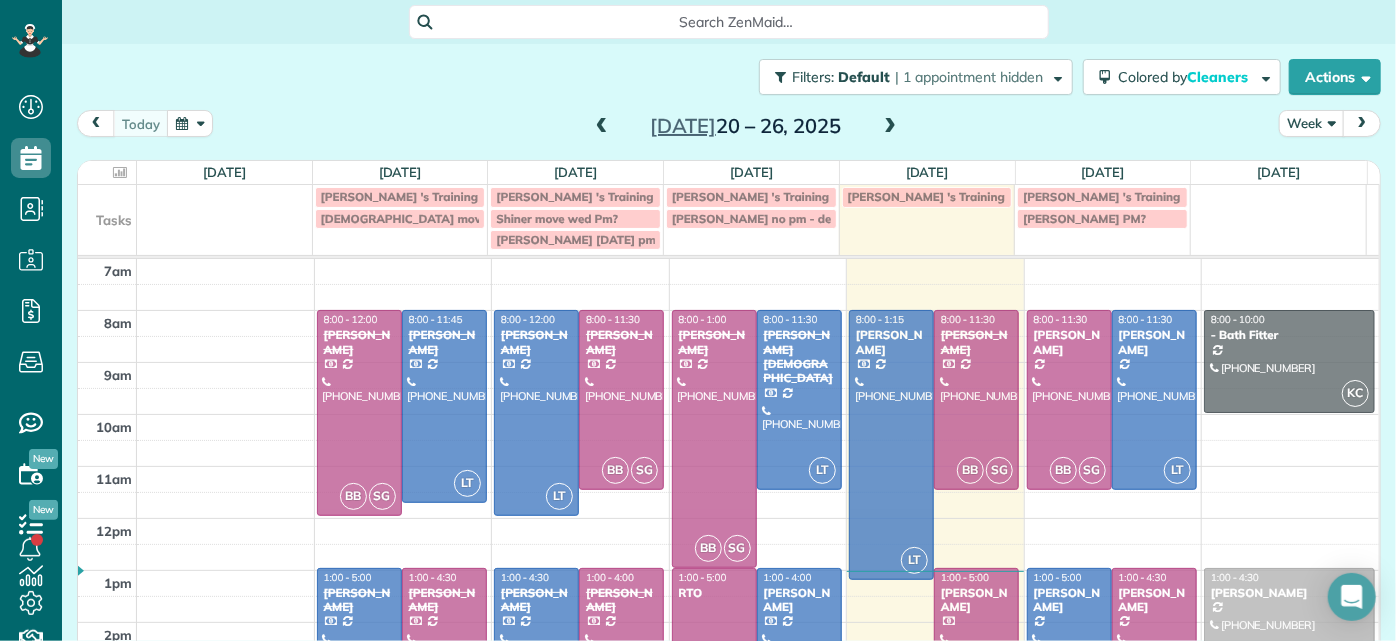 click on "Jul  20 – 26, 2025" at bounding box center (746, 126) 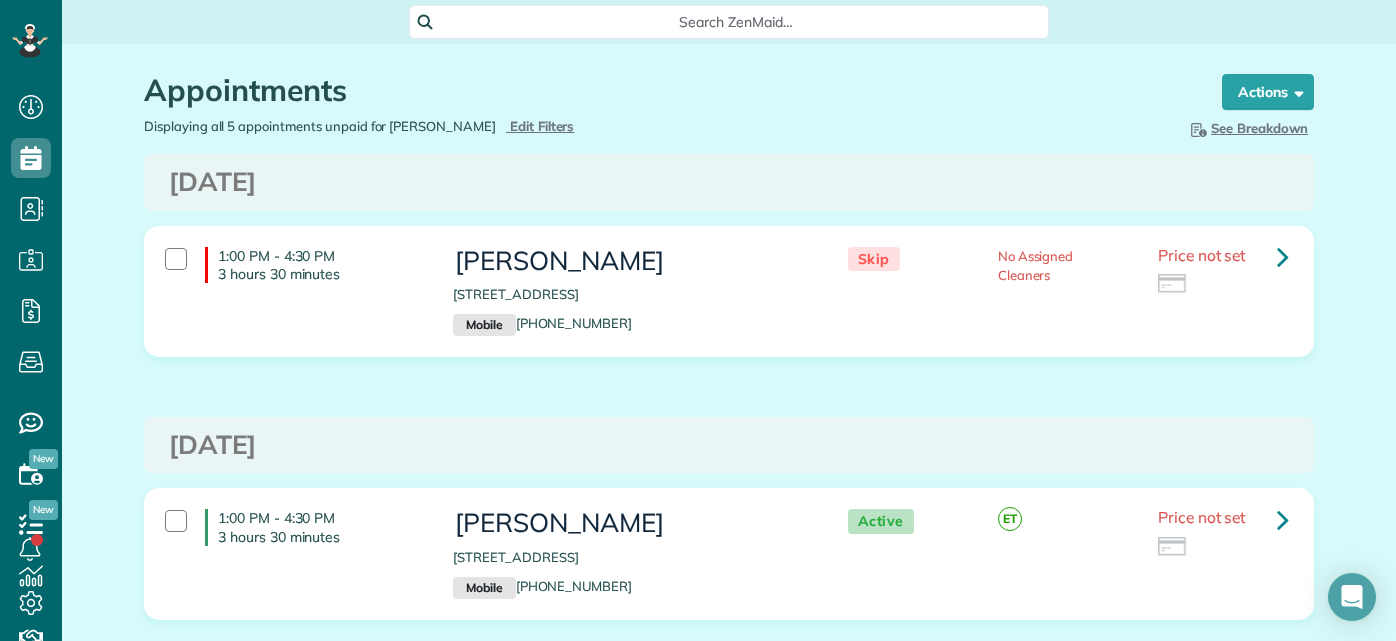 scroll, scrollTop: 0, scrollLeft: 0, axis: both 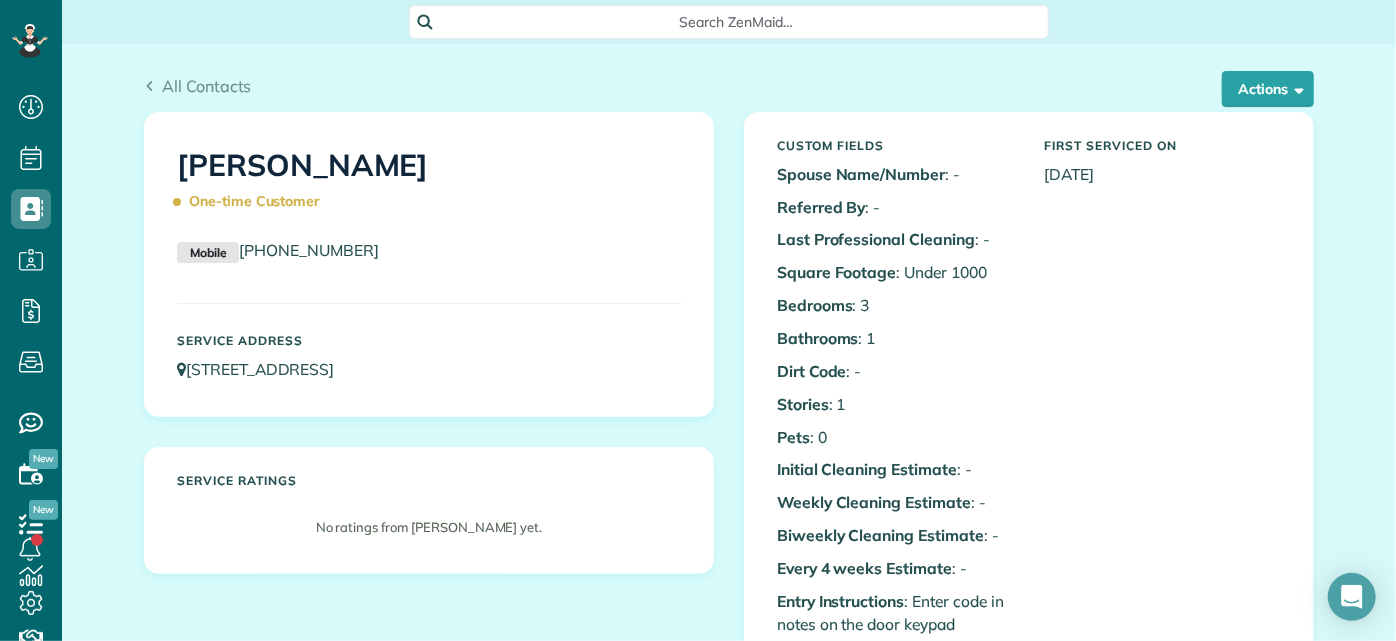 click on "All Contacts
Actions
Edit
Add Appointment
Recent Activity
Send Email
Show Past appointments
Show Future appointments
Manage Credit Cards
[GEOGRAPHIC_DATA]" at bounding box center [729, 93] 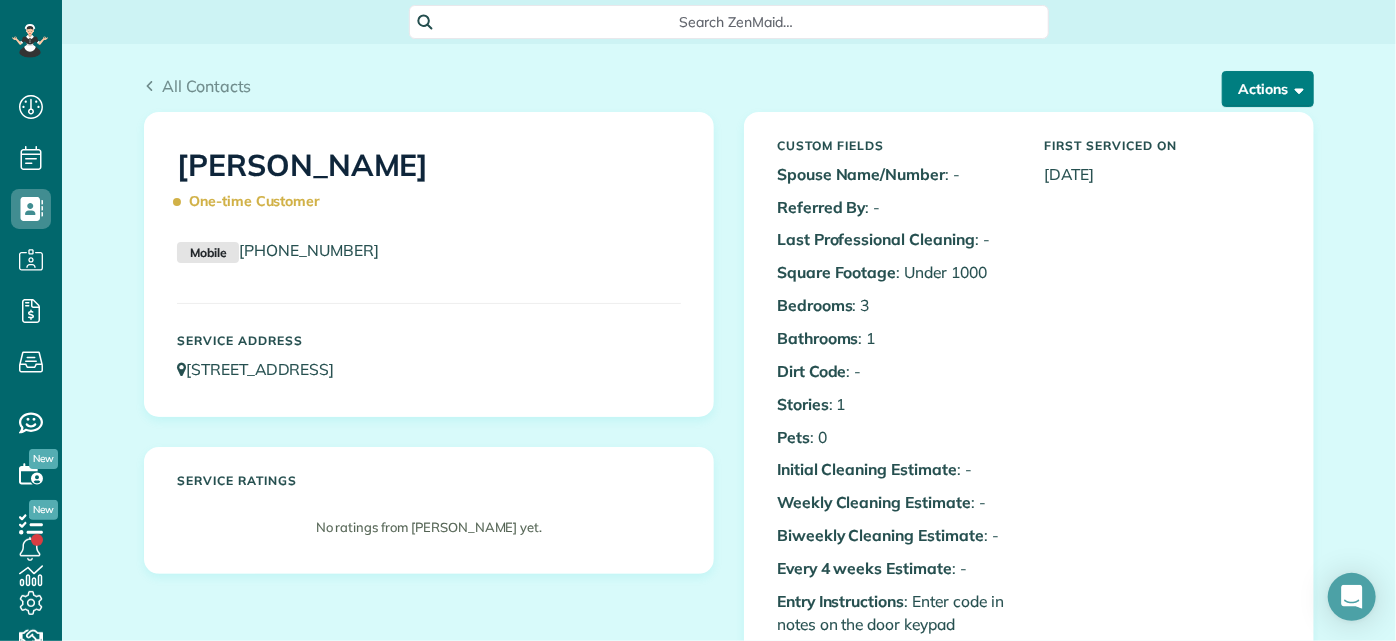 click on "Actions" at bounding box center (1268, 89) 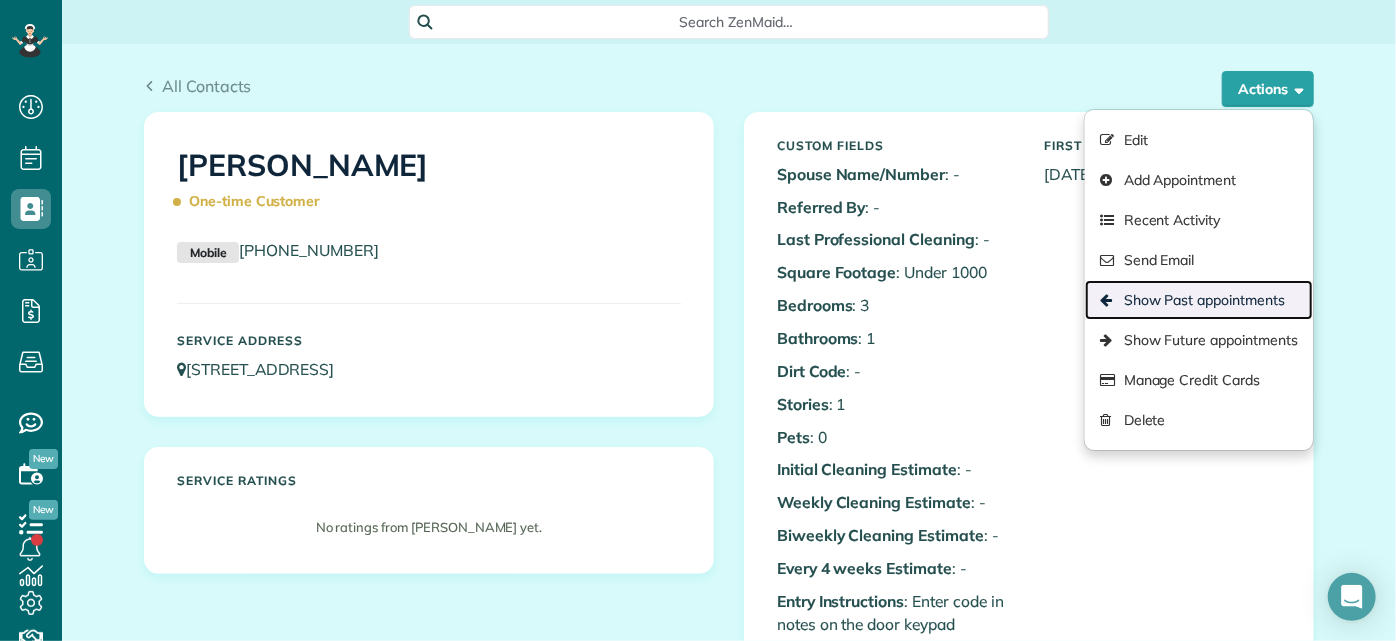 click on "Show Past appointments" at bounding box center (1199, 300) 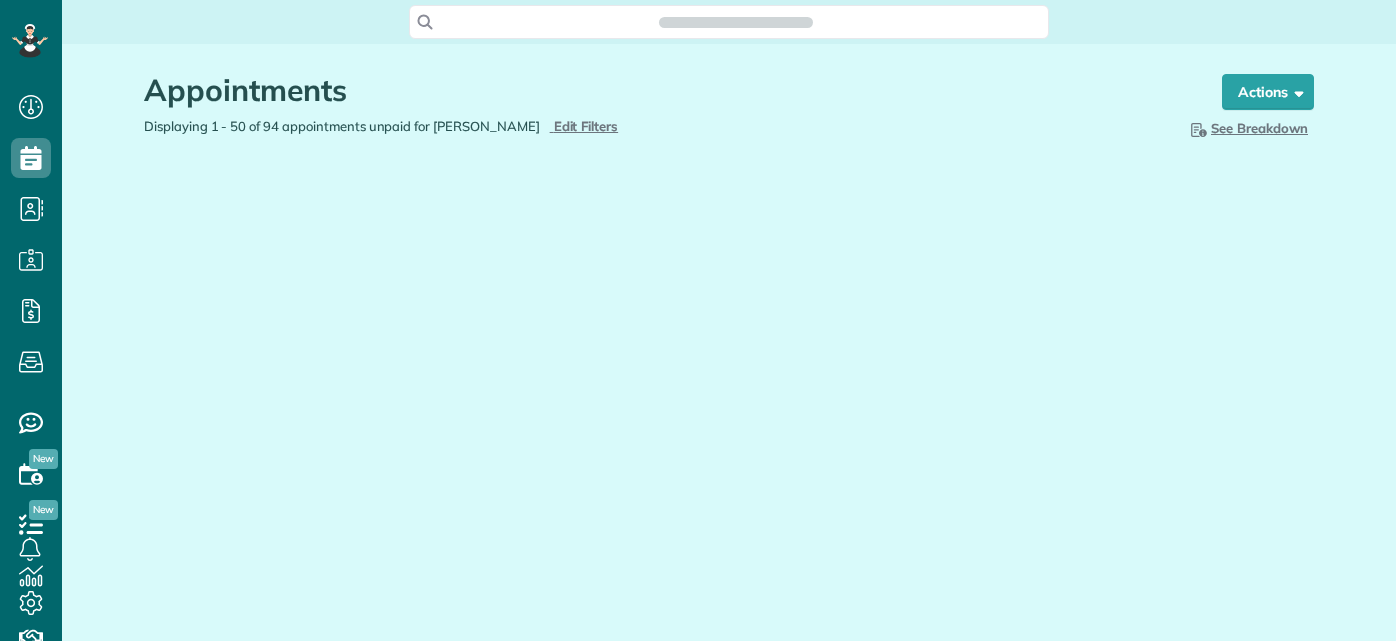 scroll, scrollTop: 0, scrollLeft: 0, axis: both 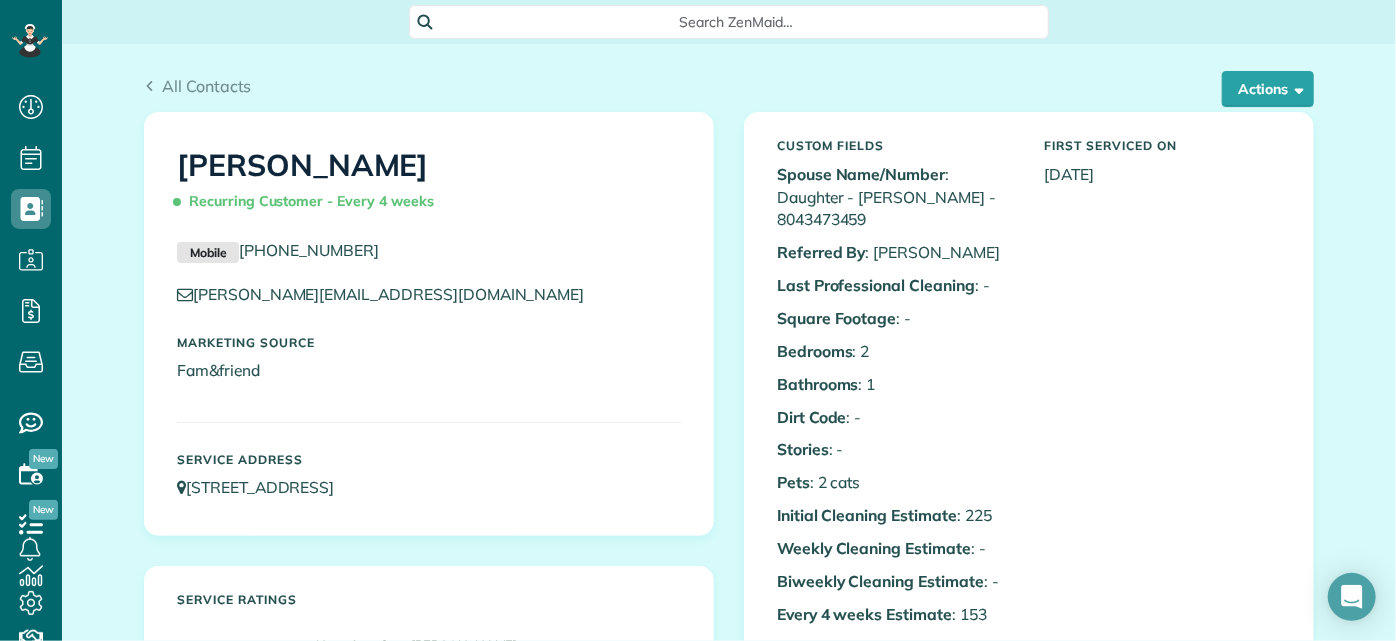 click on "All Contacts
Actions
Edit
Add Appointment
Recent Activity
Send Email
Show Past appointments
Show Future appointments
Manage Credit Cards
[GEOGRAPHIC_DATA]" at bounding box center [729, 93] 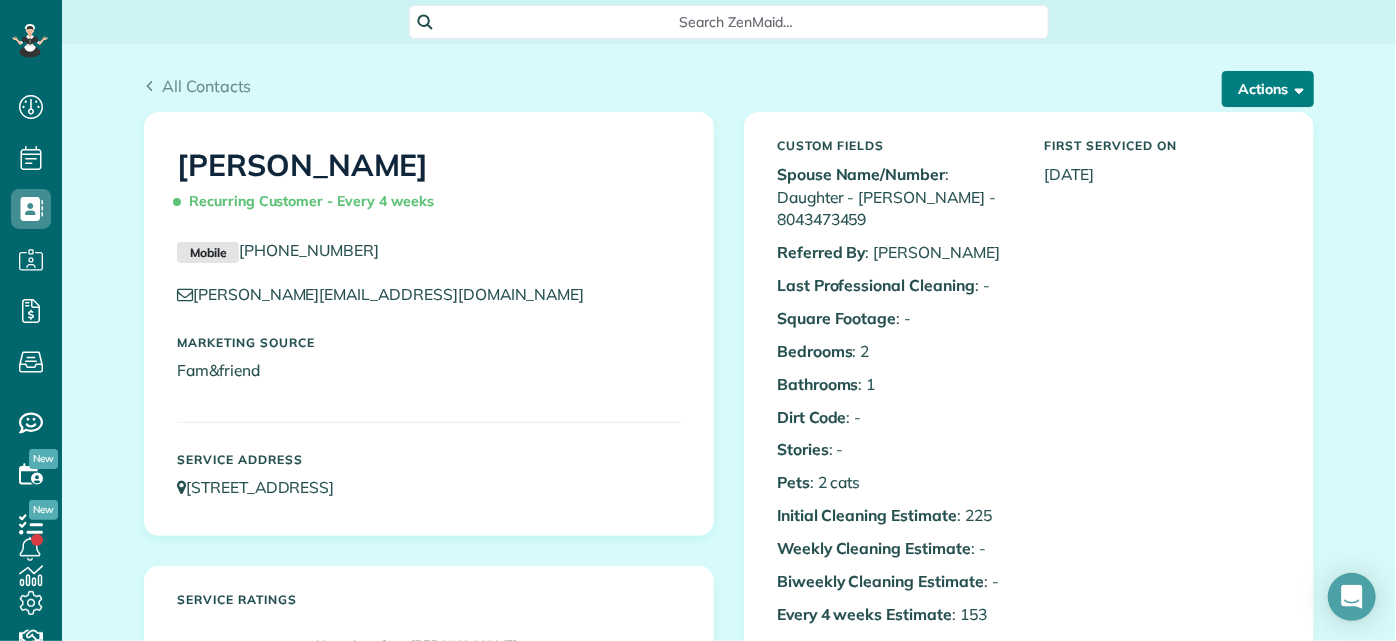 click on "Actions" at bounding box center (1268, 89) 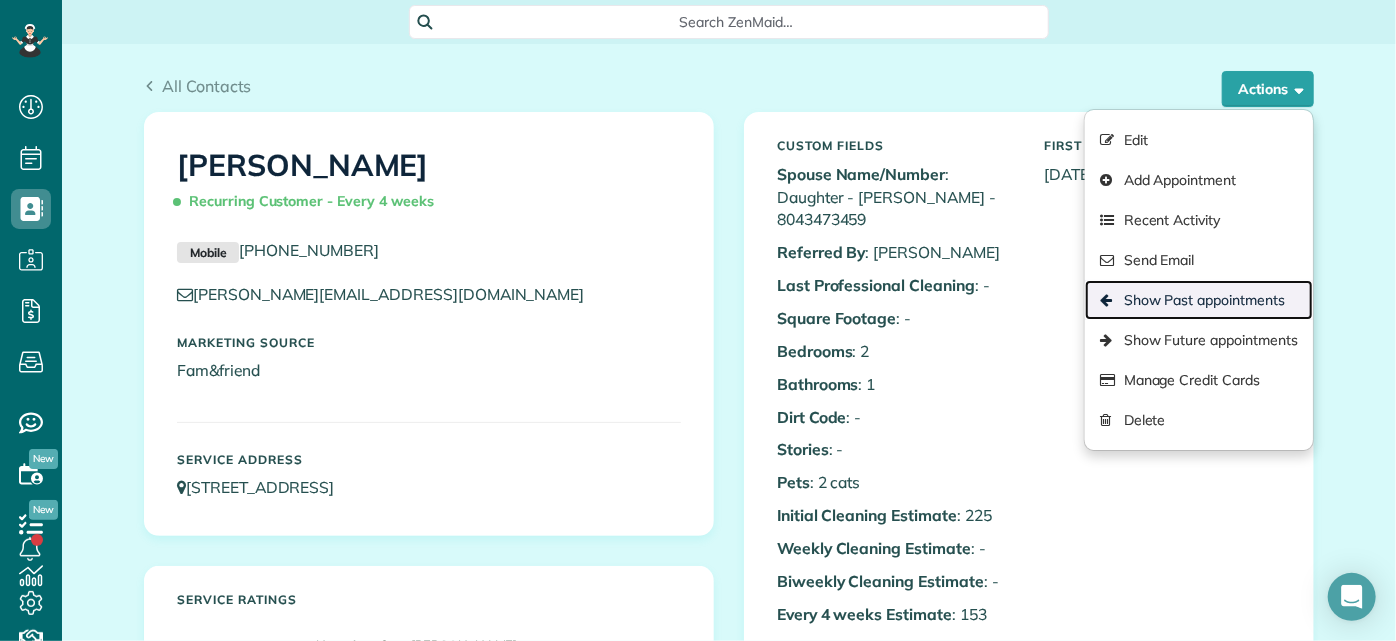 click on "Show Past appointments" at bounding box center [1199, 300] 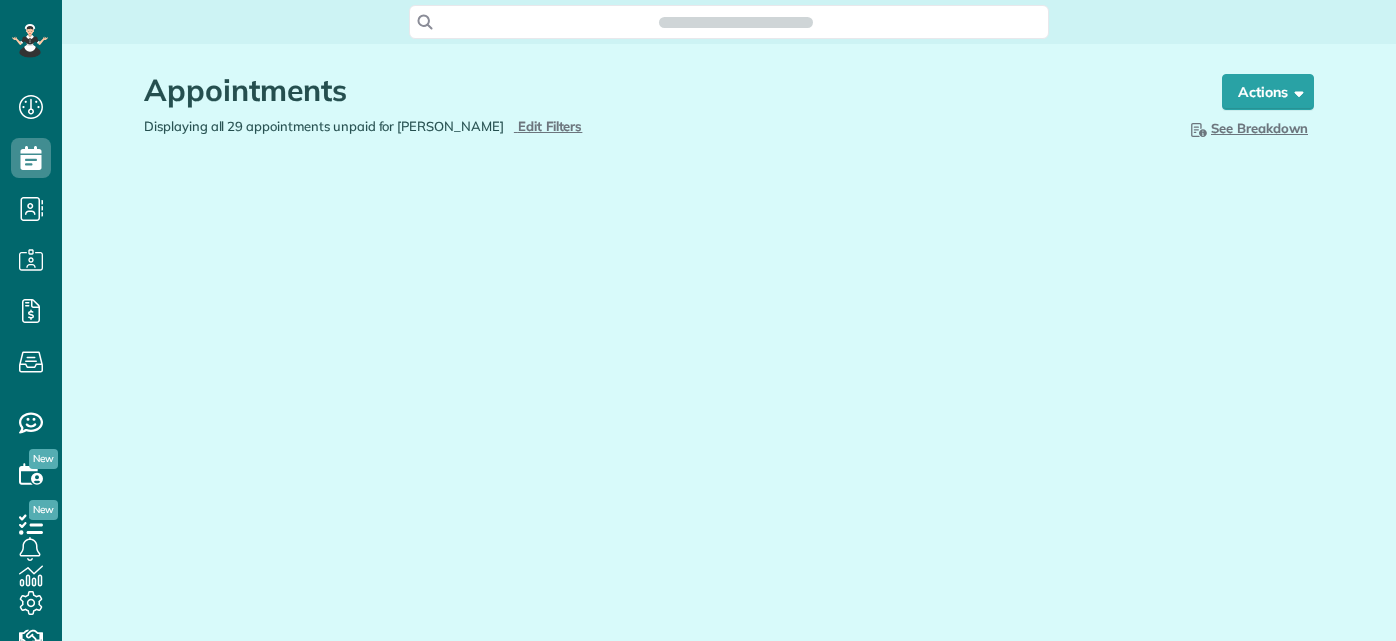 scroll, scrollTop: 0, scrollLeft: 0, axis: both 